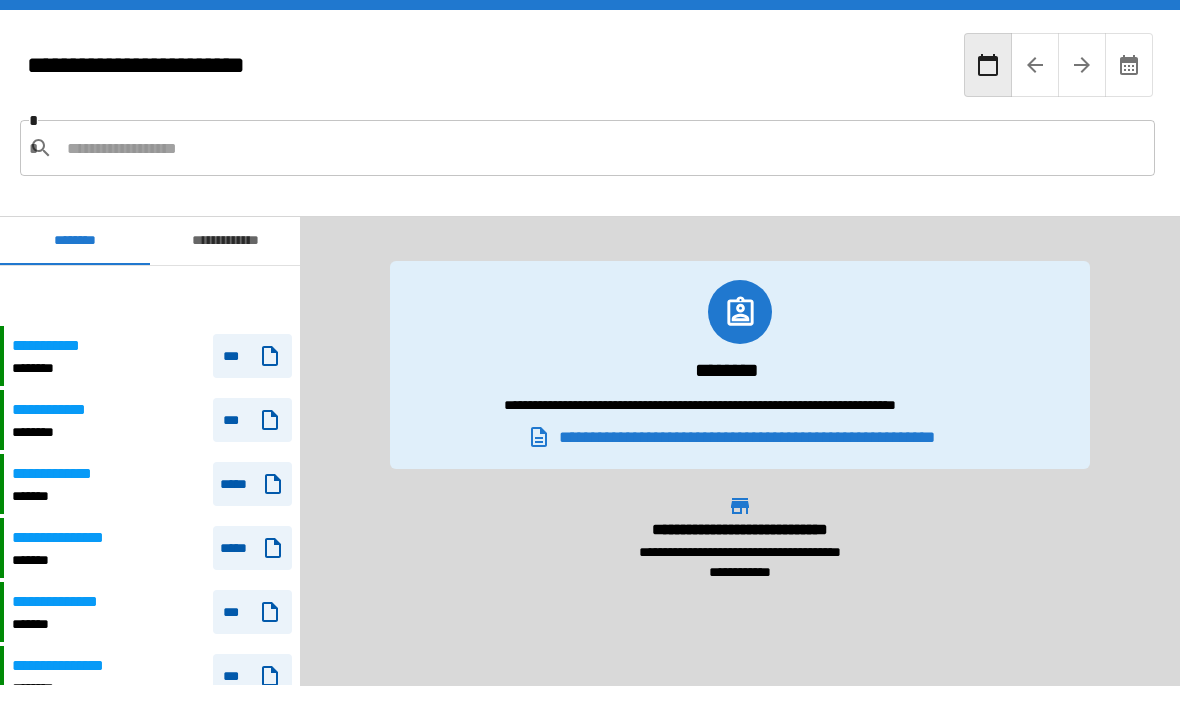 scroll, scrollTop: 64, scrollLeft: 0, axis: vertical 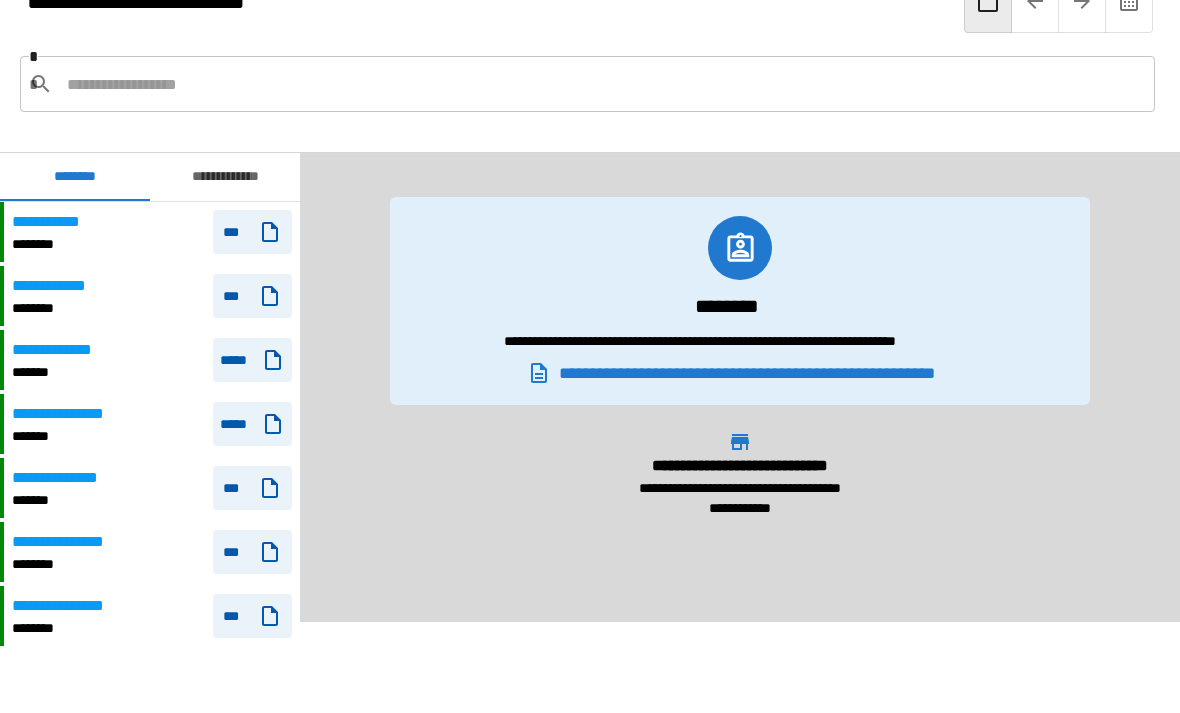 click at bounding box center [603, 84] 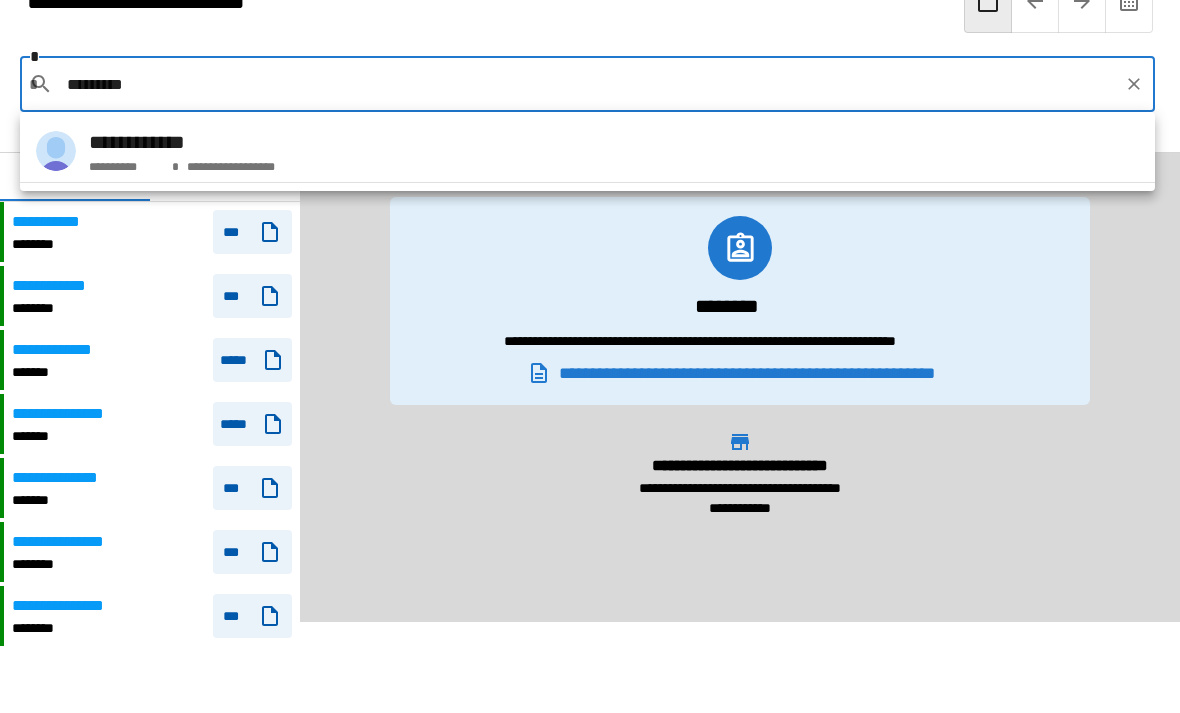 click on "**********" at bounding box center [587, 151] 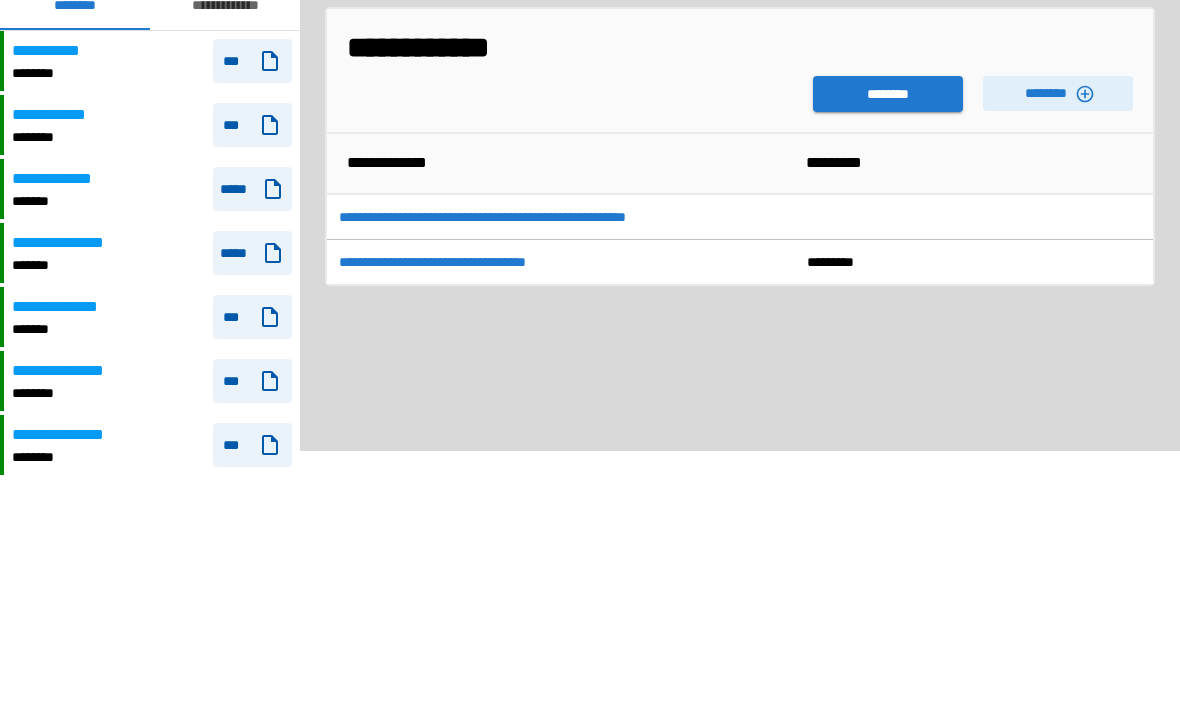 click on "********" at bounding box center (888, 265) 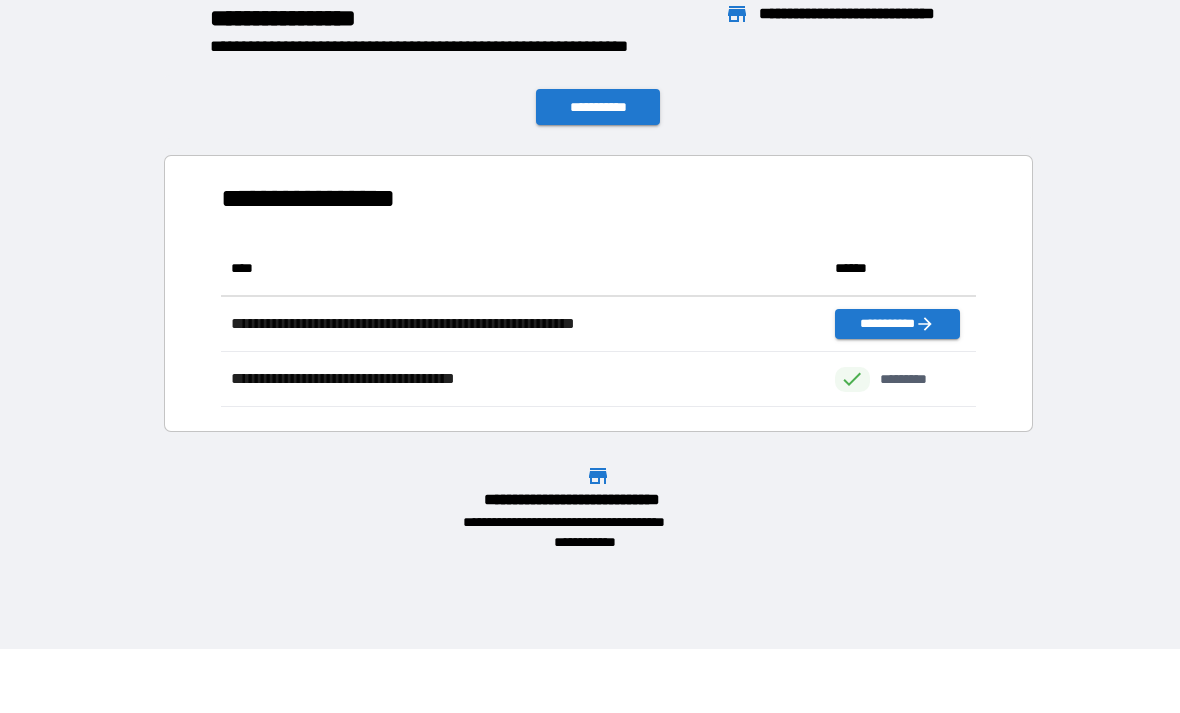 scroll, scrollTop: 1, scrollLeft: 1, axis: both 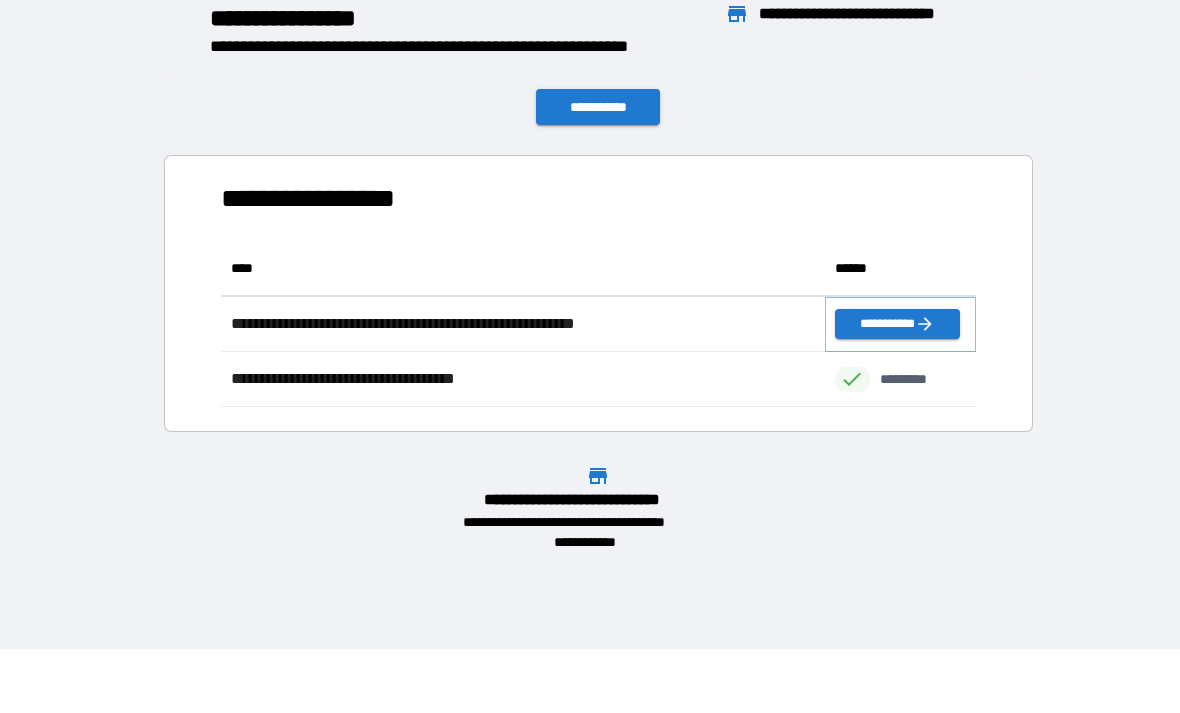 click on "**********" at bounding box center [897, 324] 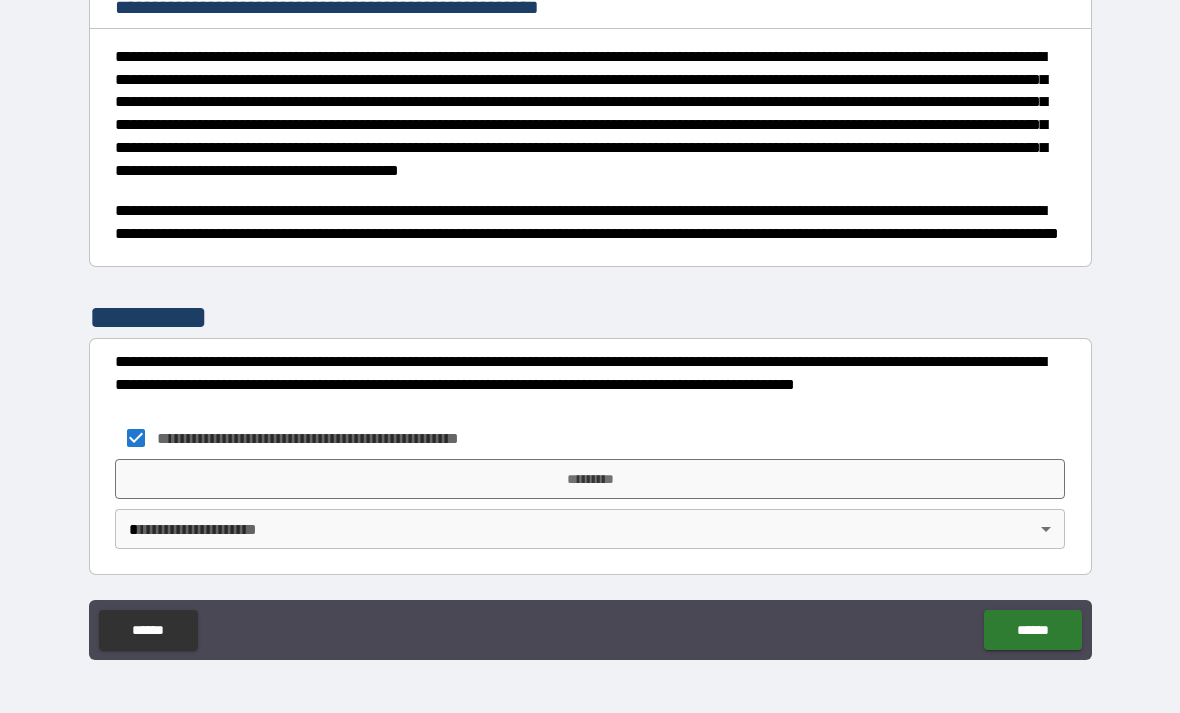 scroll, scrollTop: 262, scrollLeft: 0, axis: vertical 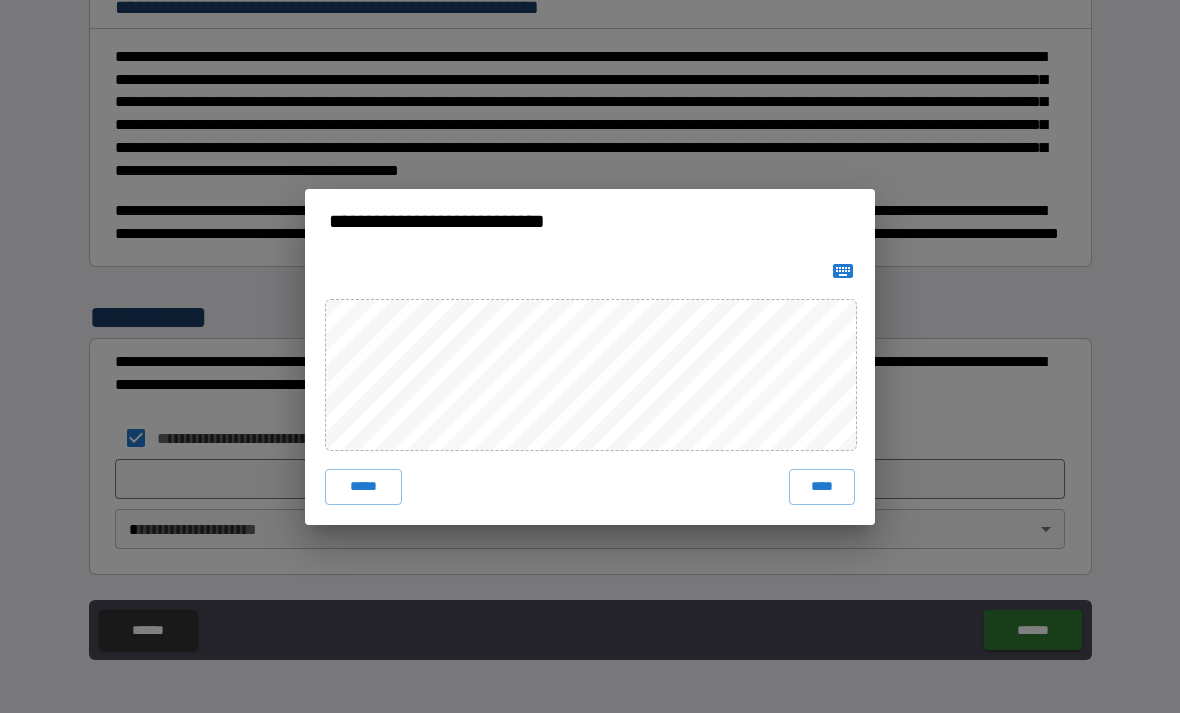 click on "****" at bounding box center [822, 487] 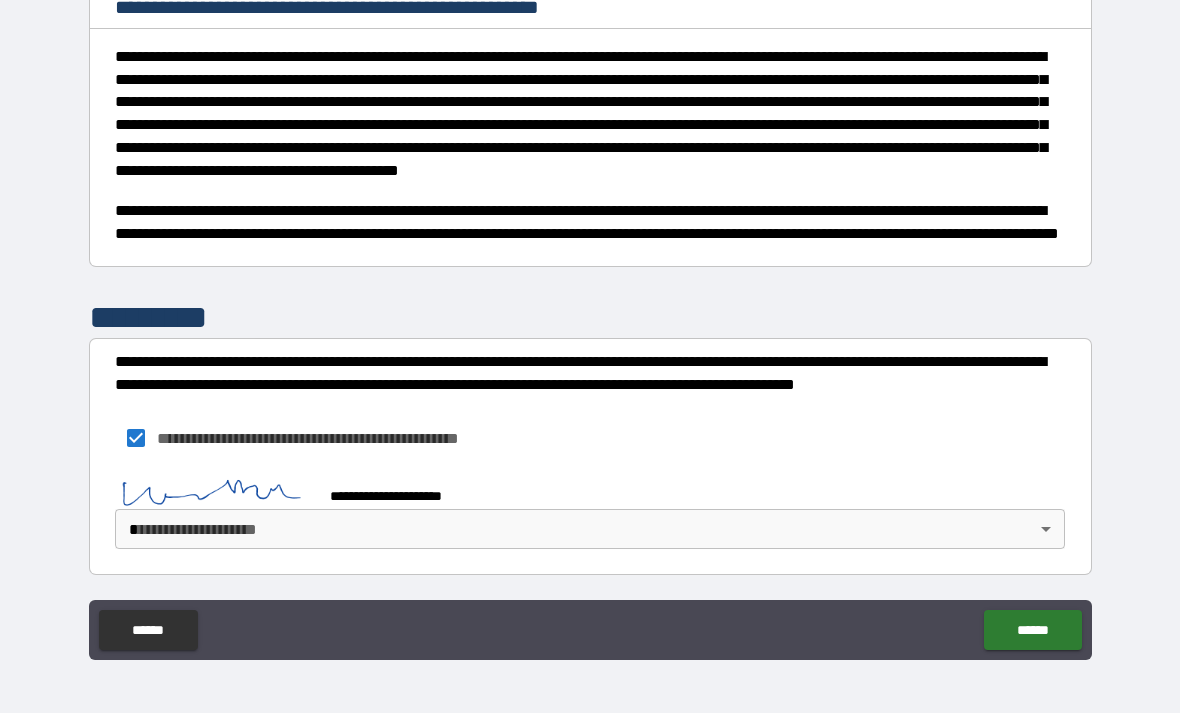 scroll, scrollTop: 252, scrollLeft: 0, axis: vertical 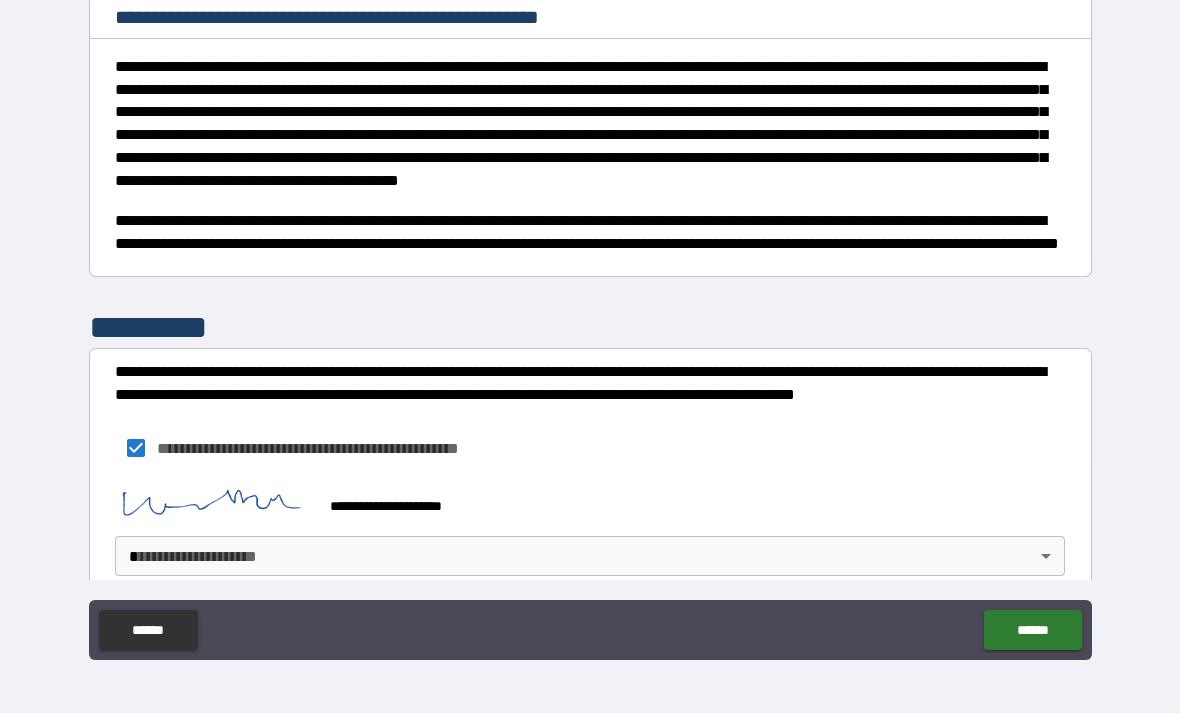 click on "**********" at bounding box center (590, 324) 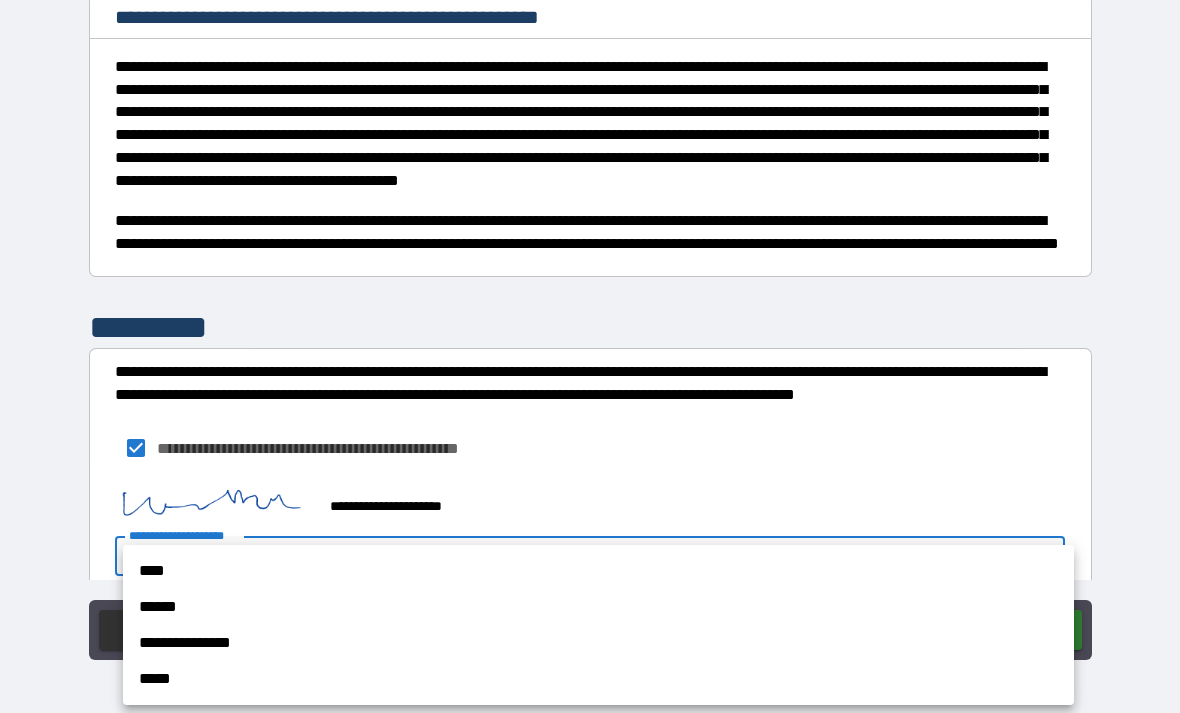 click on "****" at bounding box center (598, 571) 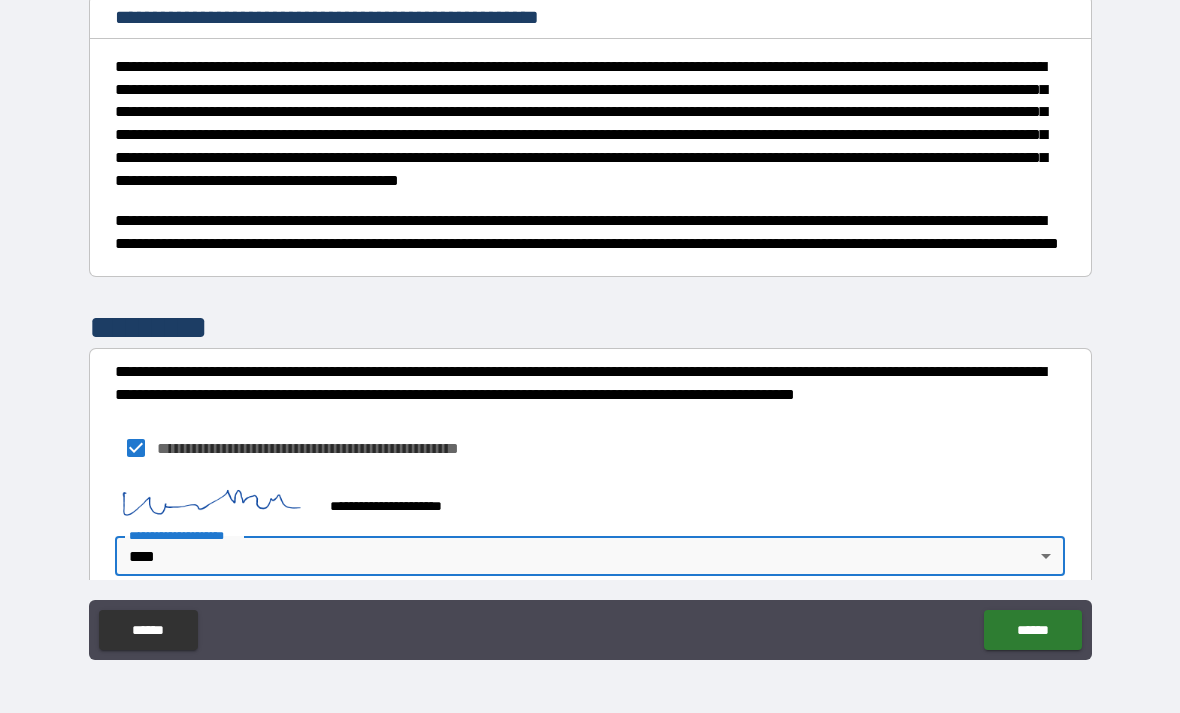 click on "******" at bounding box center [1032, 630] 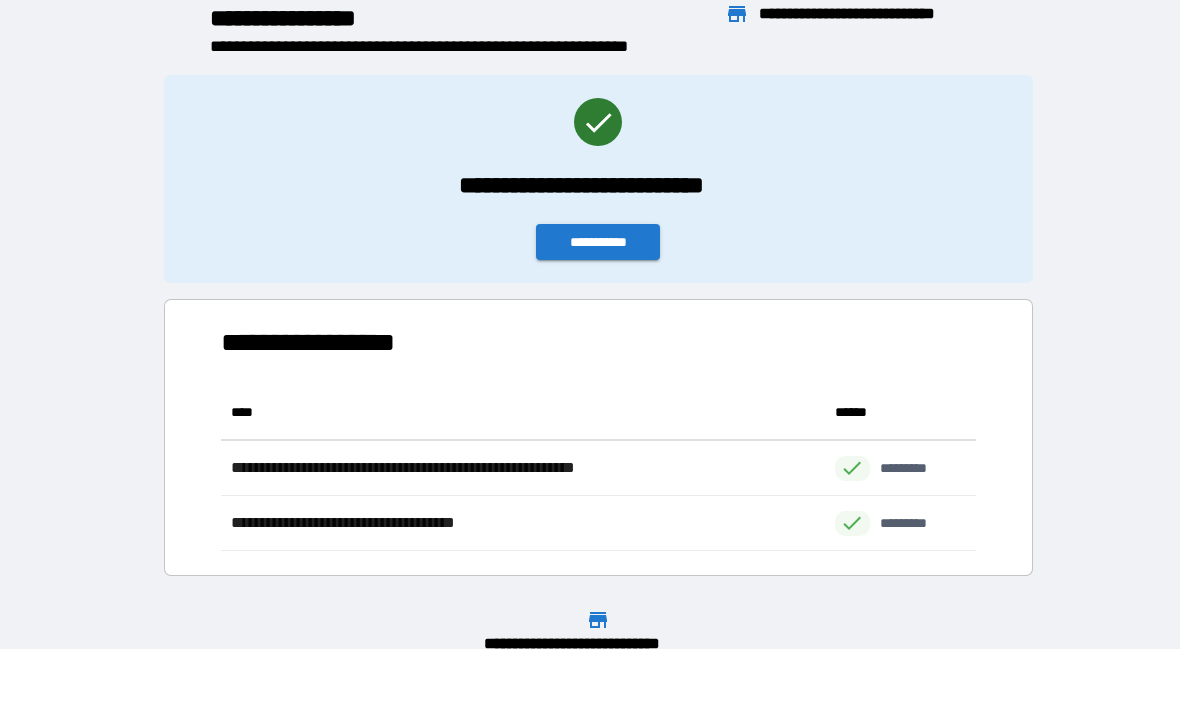 scroll, scrollTop: 1, scrollLeft: 1, axis: both 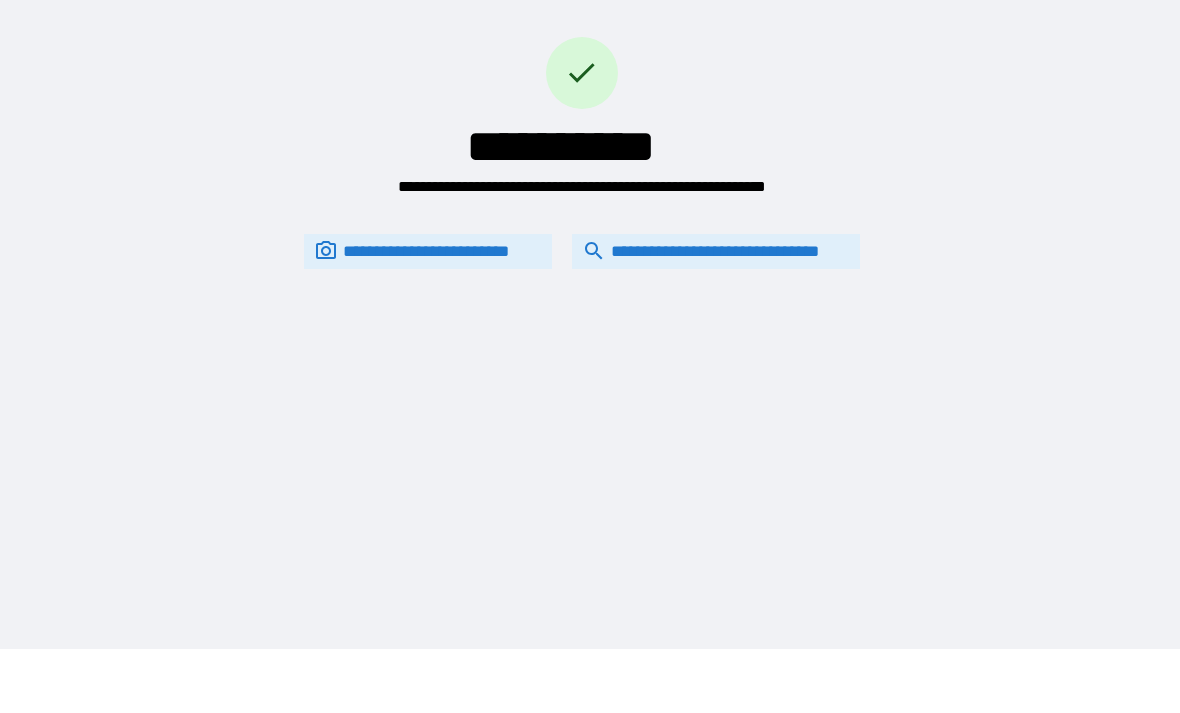 click on "**********" at bounding box center (716, 251) 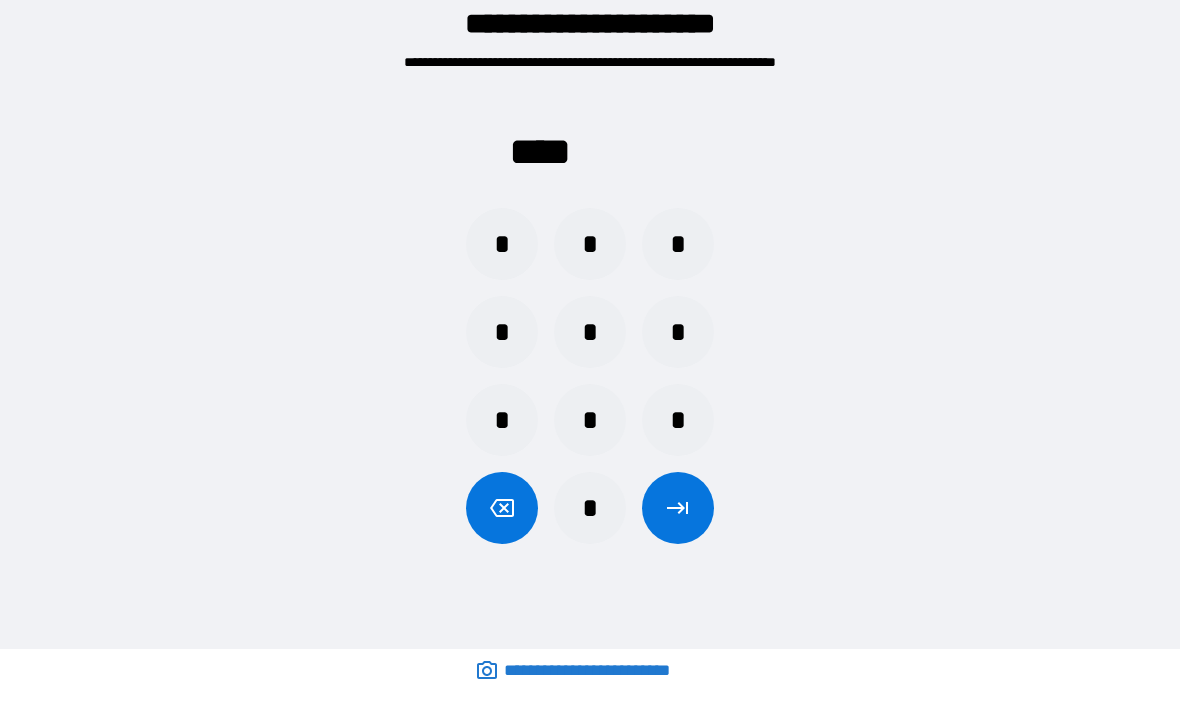 click on "*" at bounding box center [502, 244] 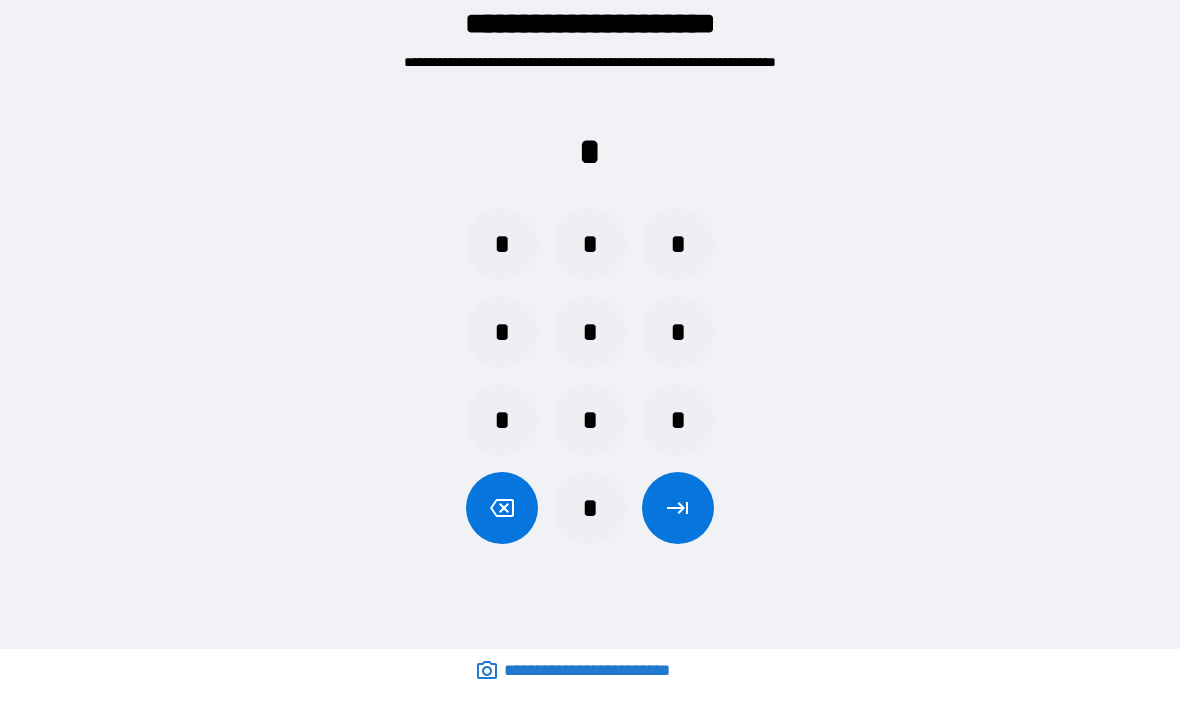click on "*" at bounding box center (678, 420) 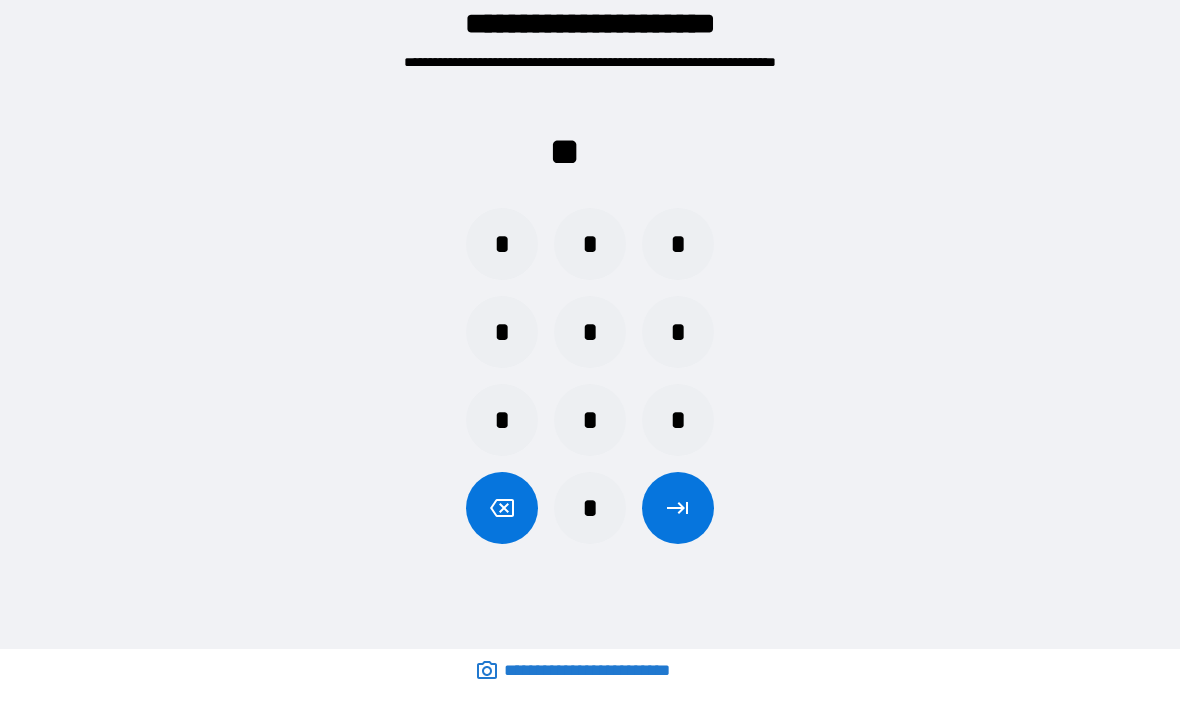 click on "*" at bounding box center [502, 420] 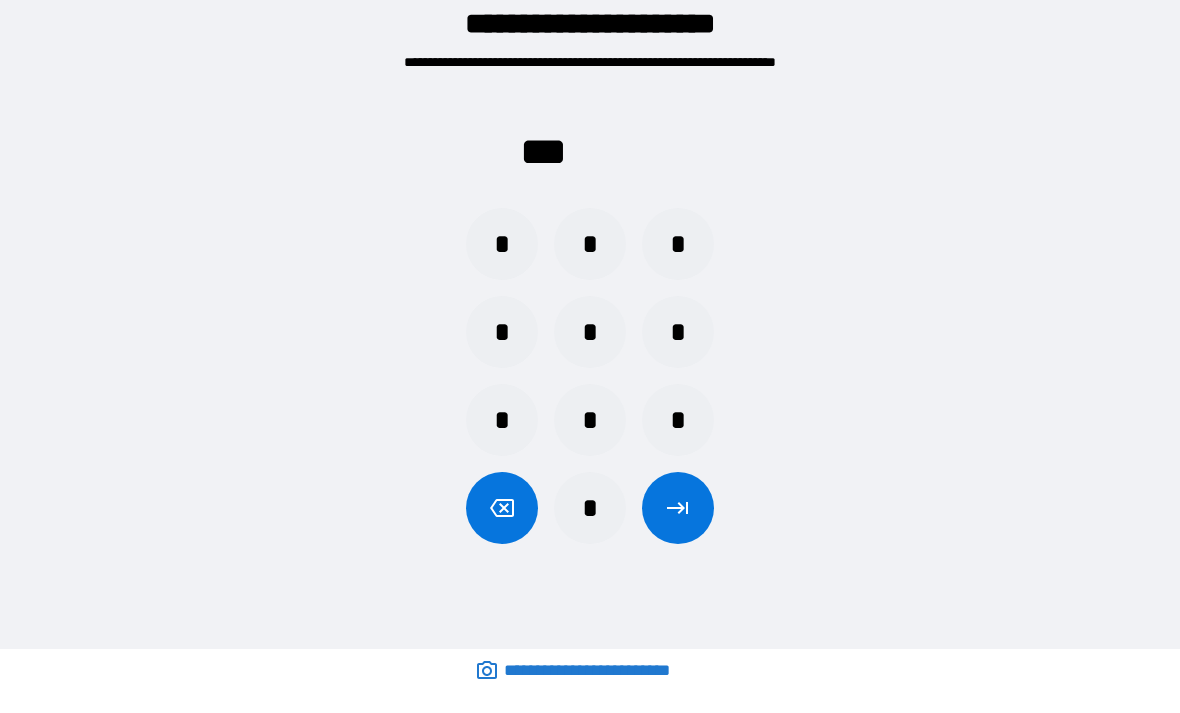 click on "*" at bounding box center [678, 244] 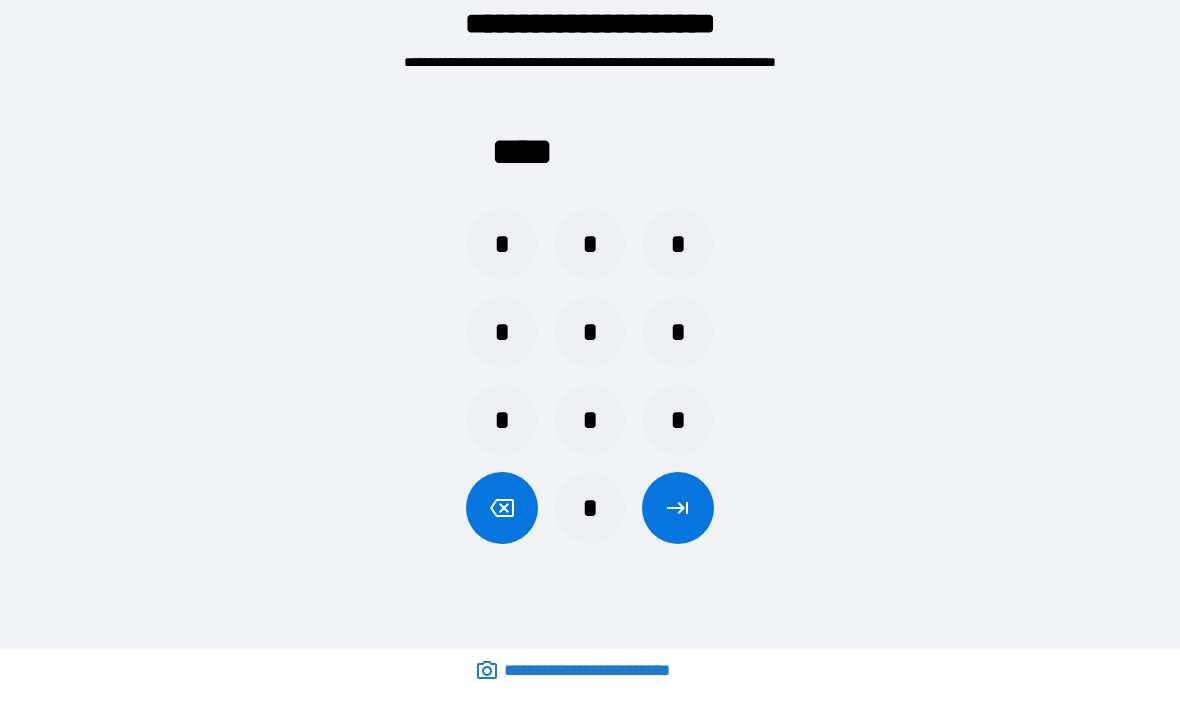click at bounding box center (678, 508) 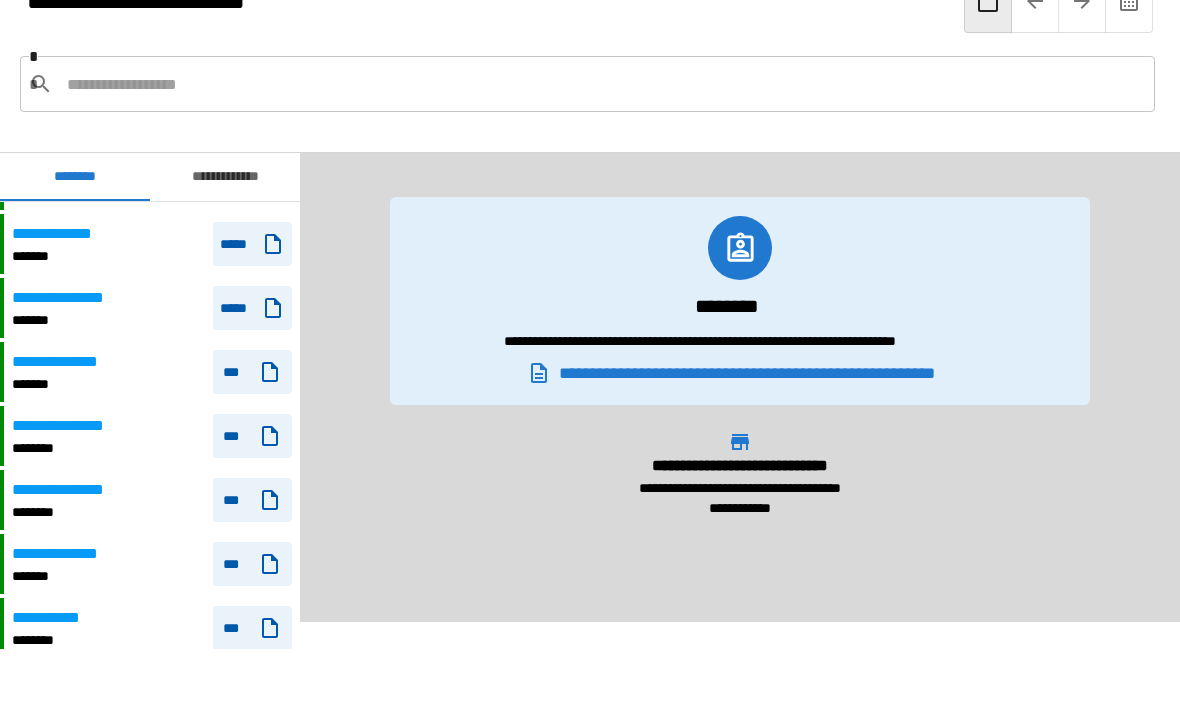 scroll, scrollTop: 238, scrollLeft: 0, axis: vertical 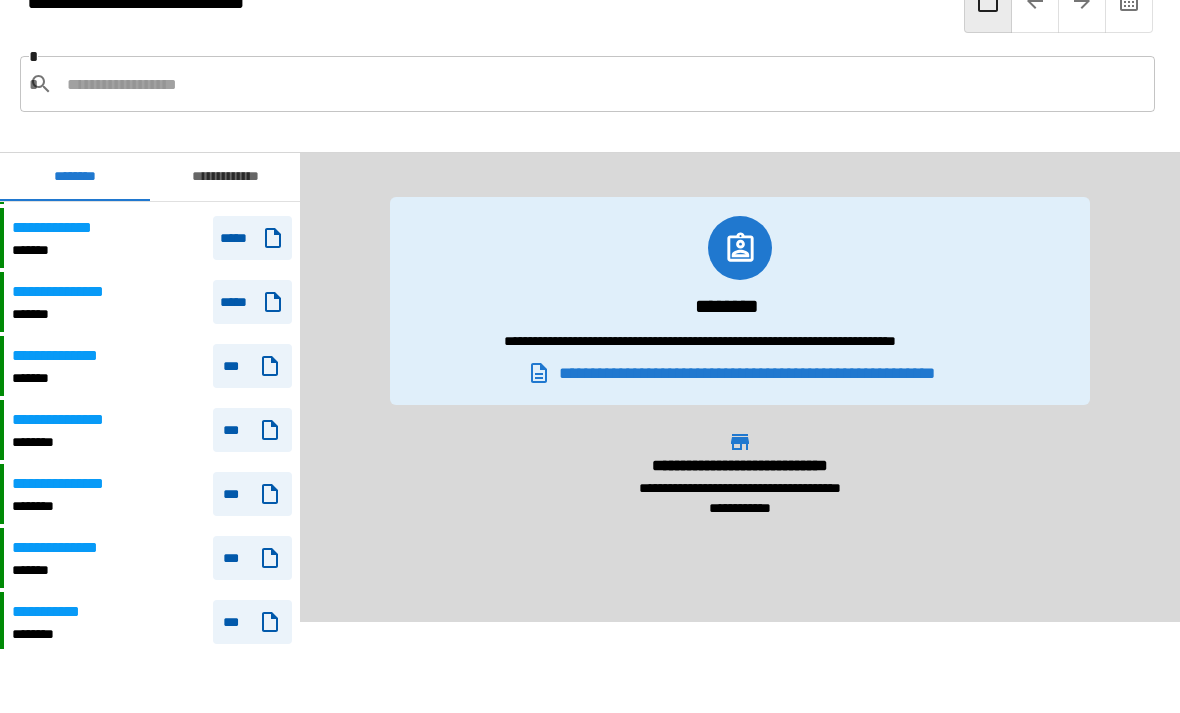 click on "**********" at bounding box center (76, 484) 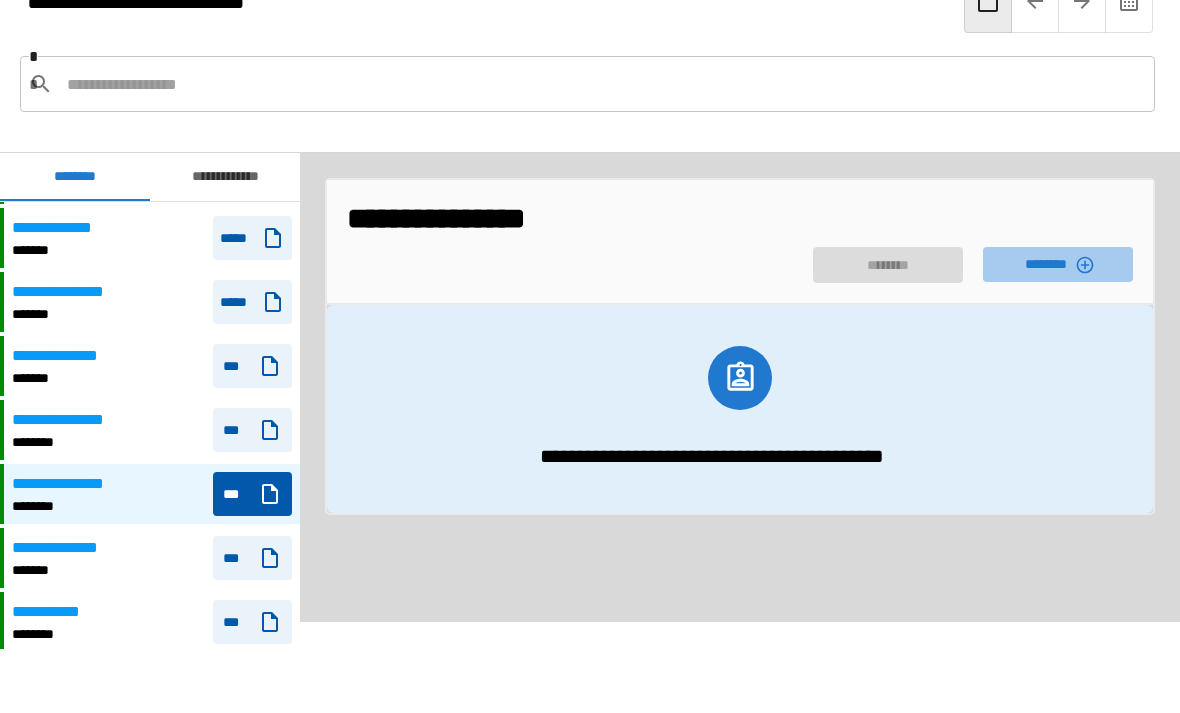 click on "********" at bounding box center (1058, 264) 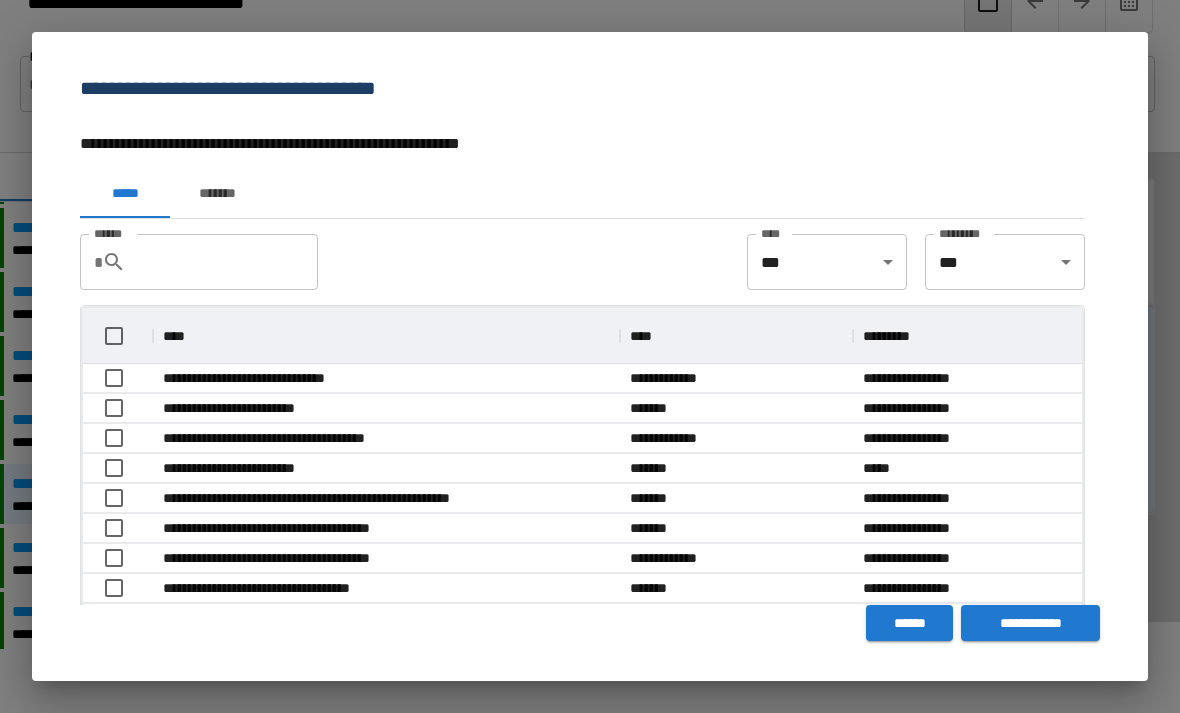 scroll, scrollTop: 1, scrollLeft: 1, axis: both 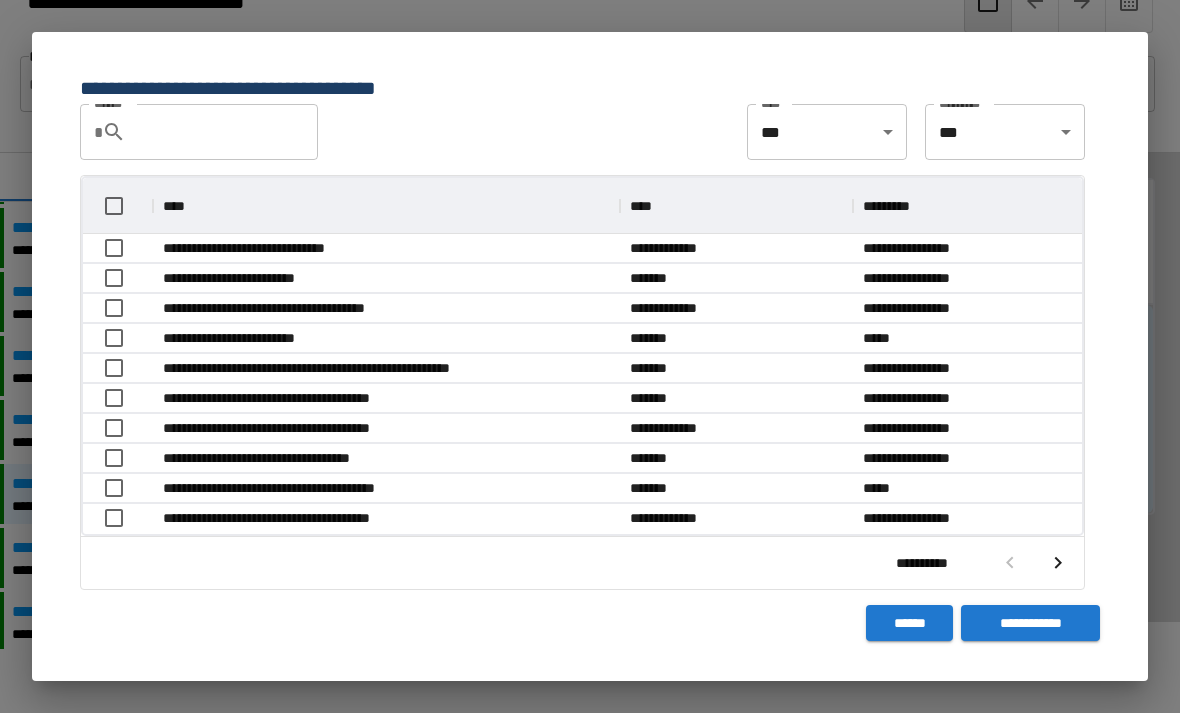 click 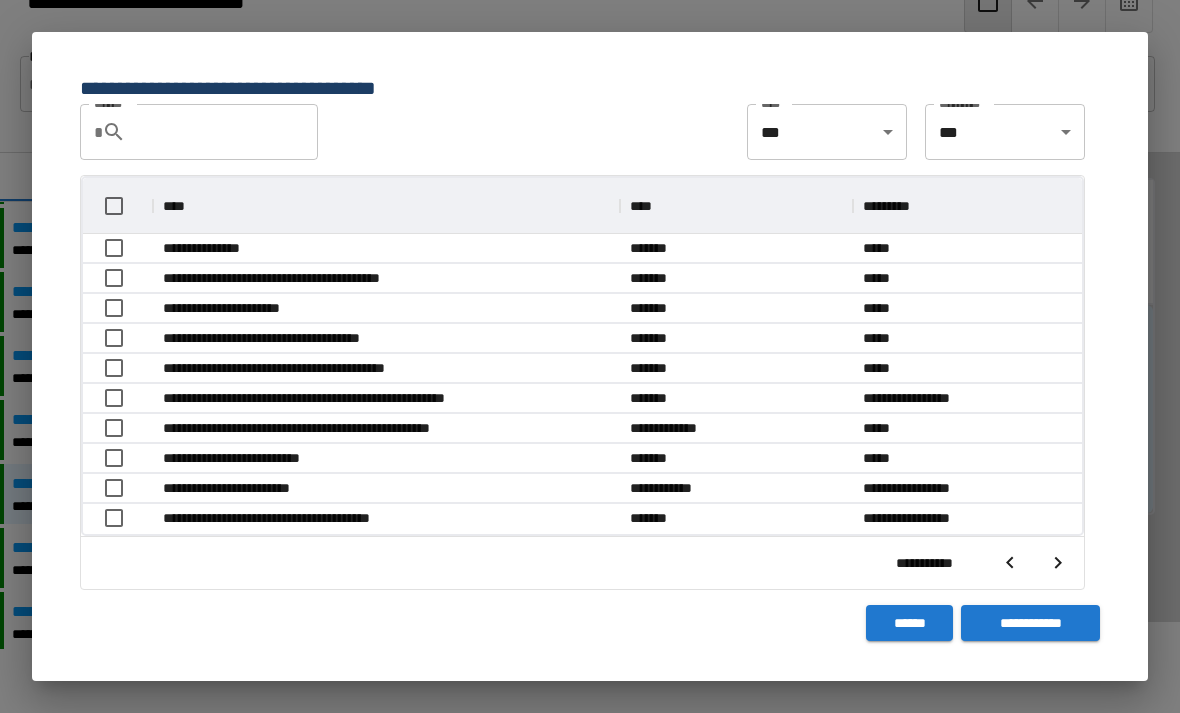 scroll, scrollTop: 129, scrollLeft: 0, axis: vertical 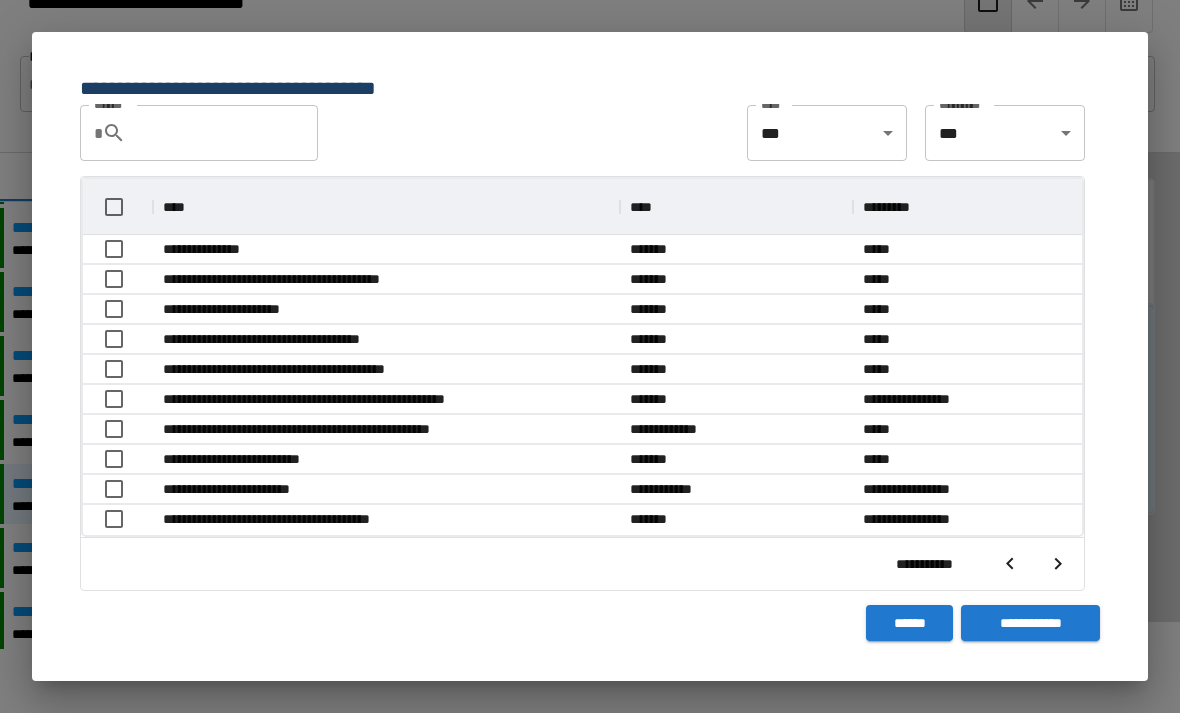 click 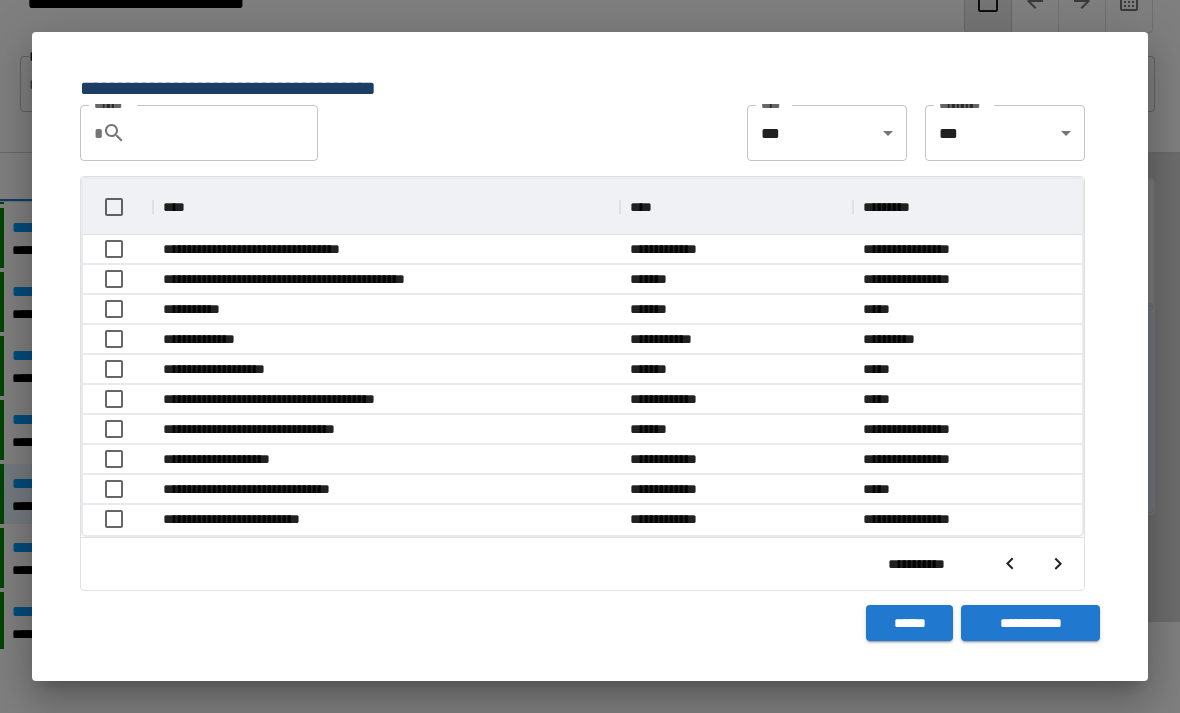 scroll, scrollTop: 356, scrollLeft: 999, axis: both 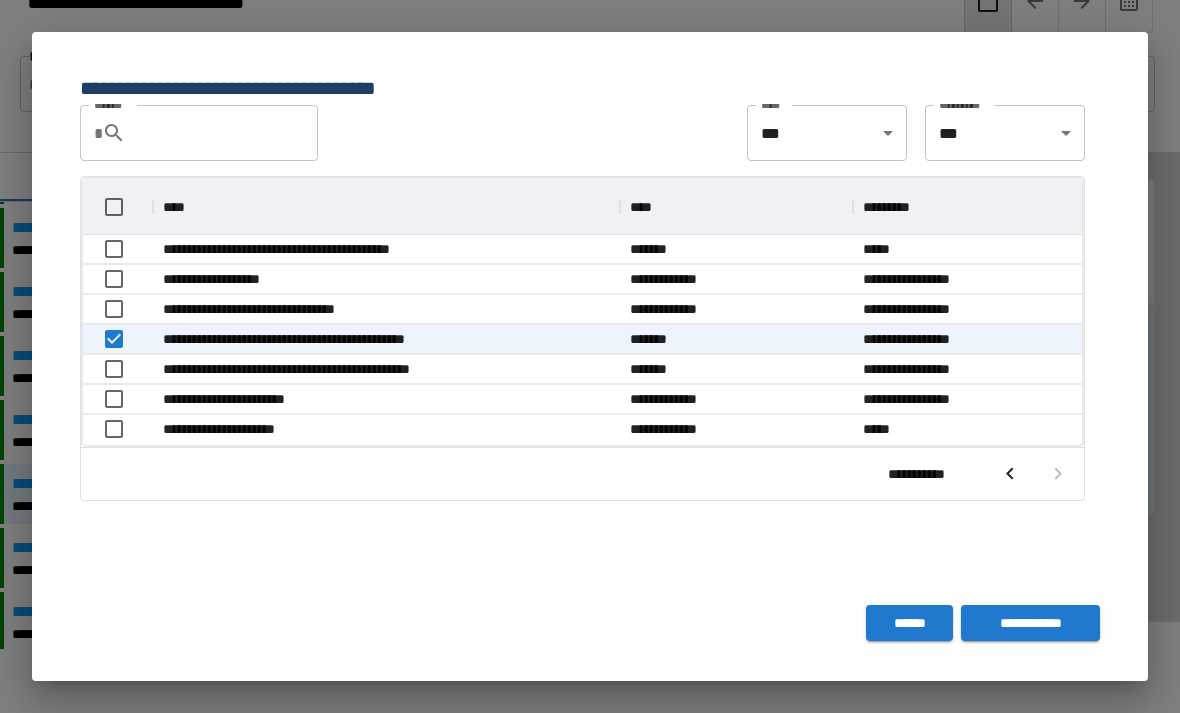 click on "**********" at bounding box center (1030, 623) 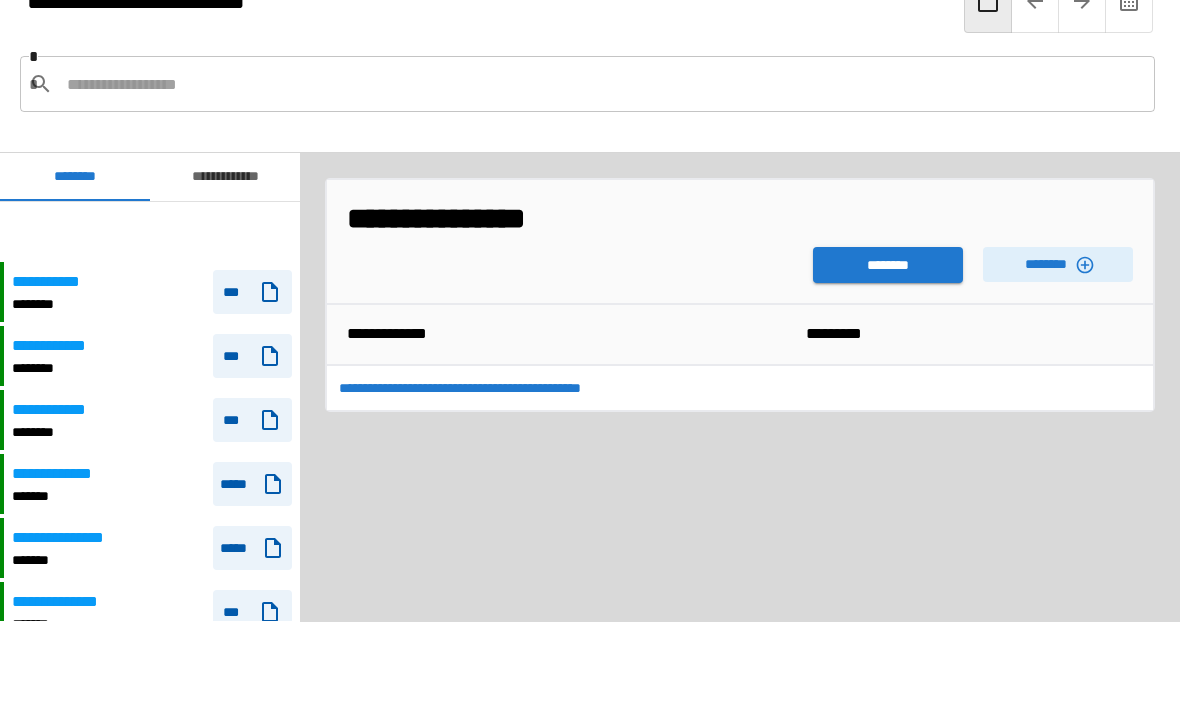 scroll, scrollTop: 60, scrollLeft: 0, axis: vertical 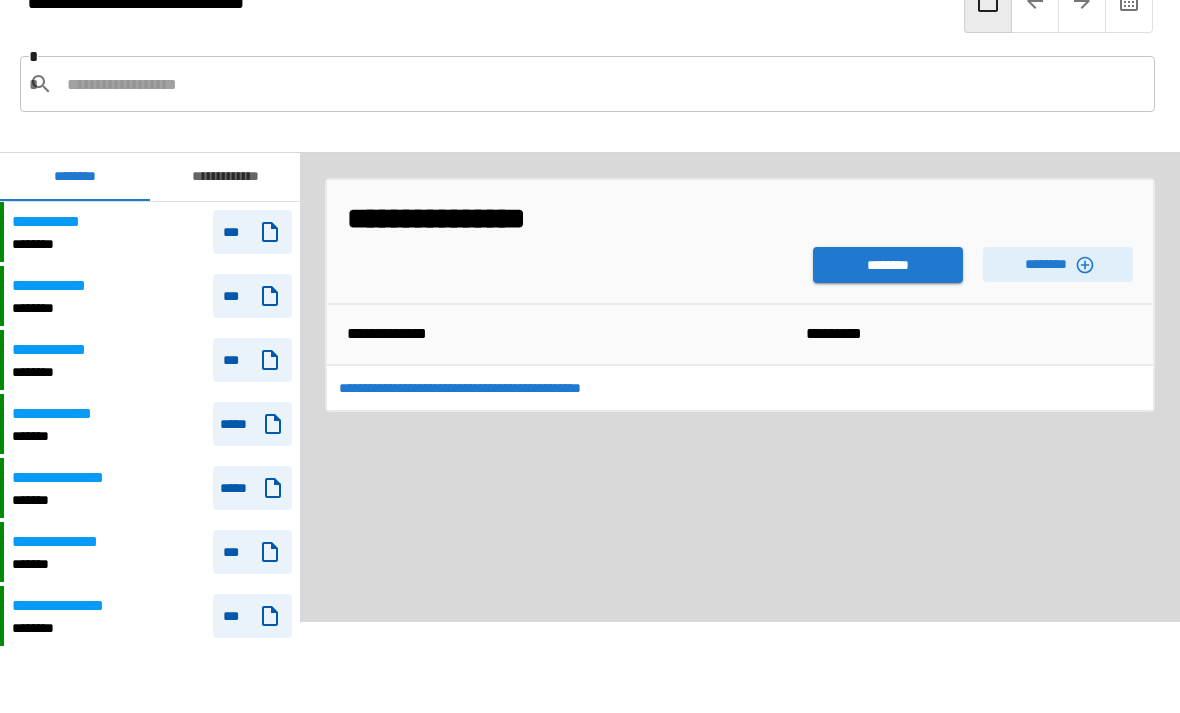 click on "********" at bounding box center [888, 265] 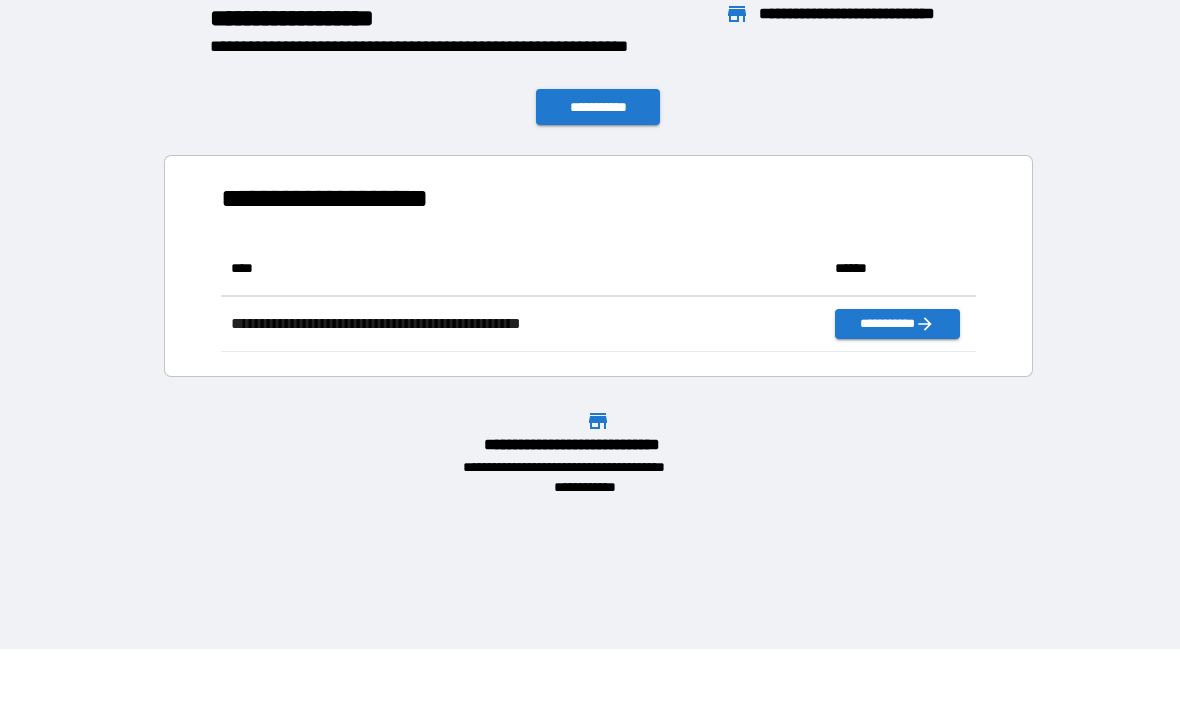 scroll, scrollTop: 1, scrollLeft: 1, axis: both 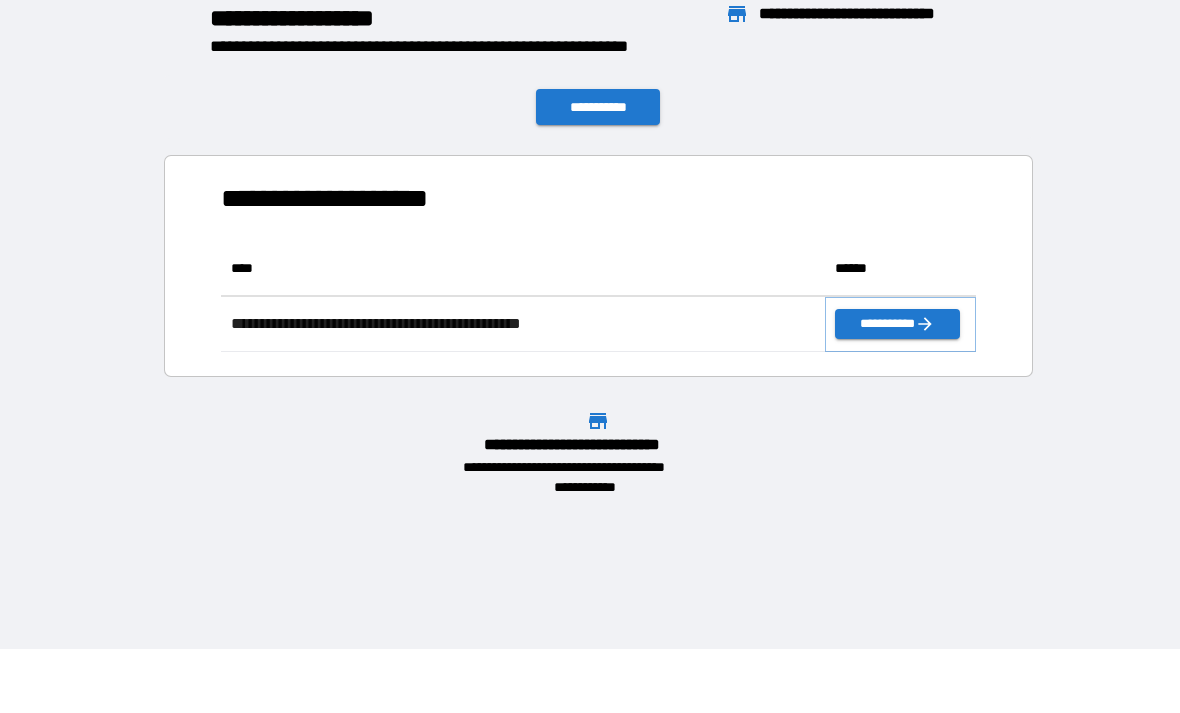 click on "**********" at bounding box center [897, 324] 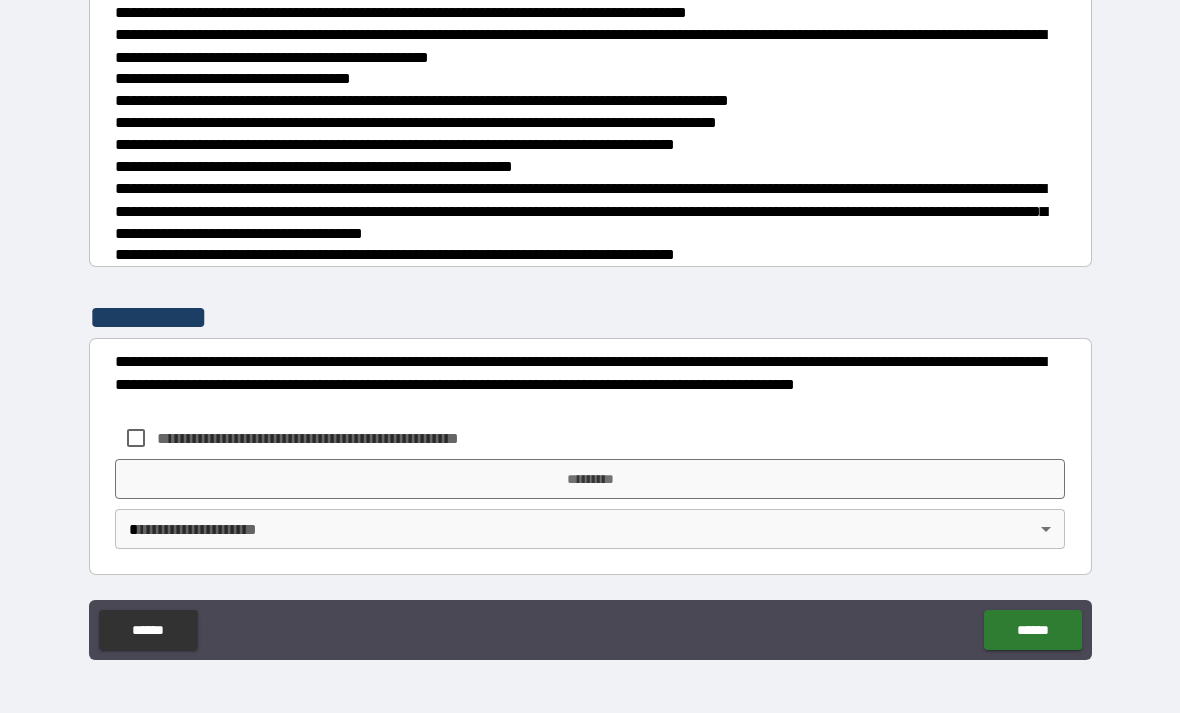 scroll, scrollTop: 702, scrollLeft: 0, axis: vertical 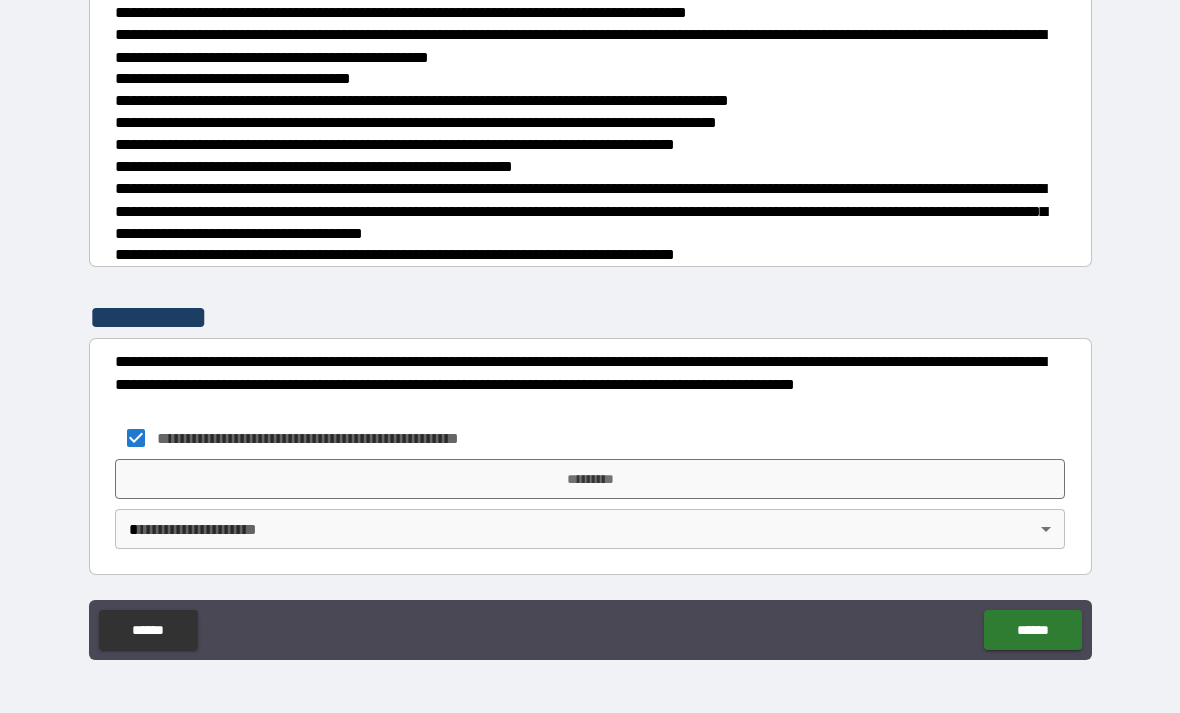 click on "*********" at bounding box center (590, 479) 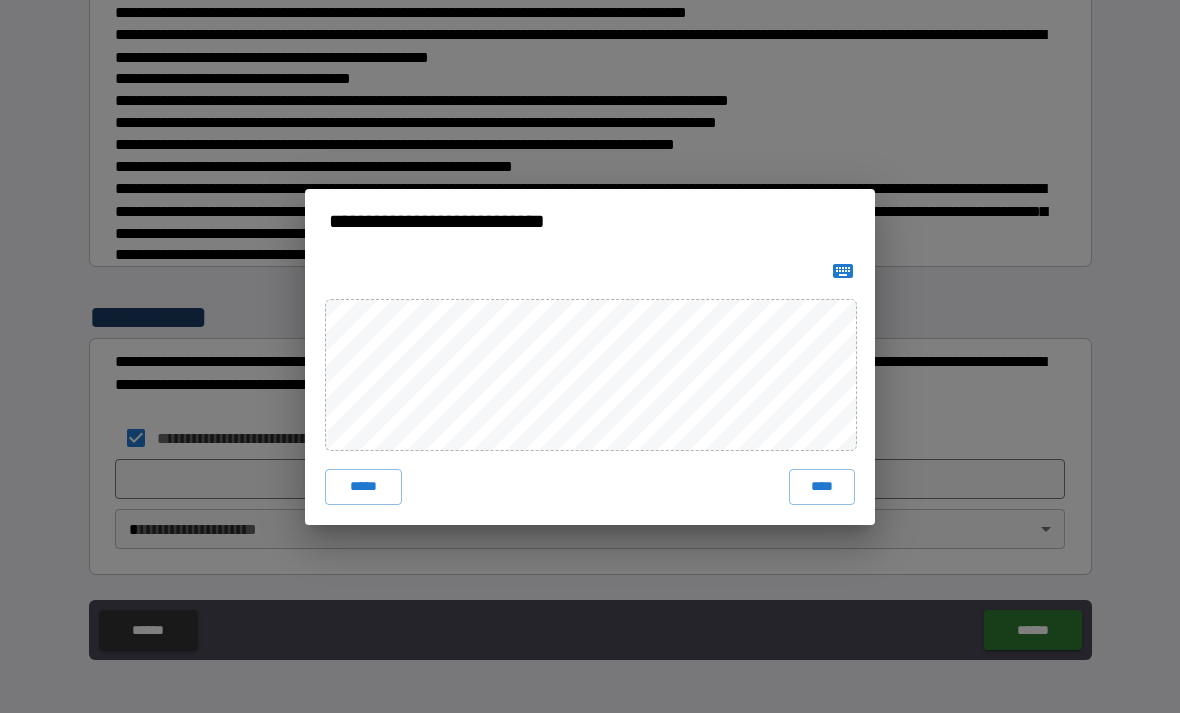 click on "**********" at bounding box center [590, 356] 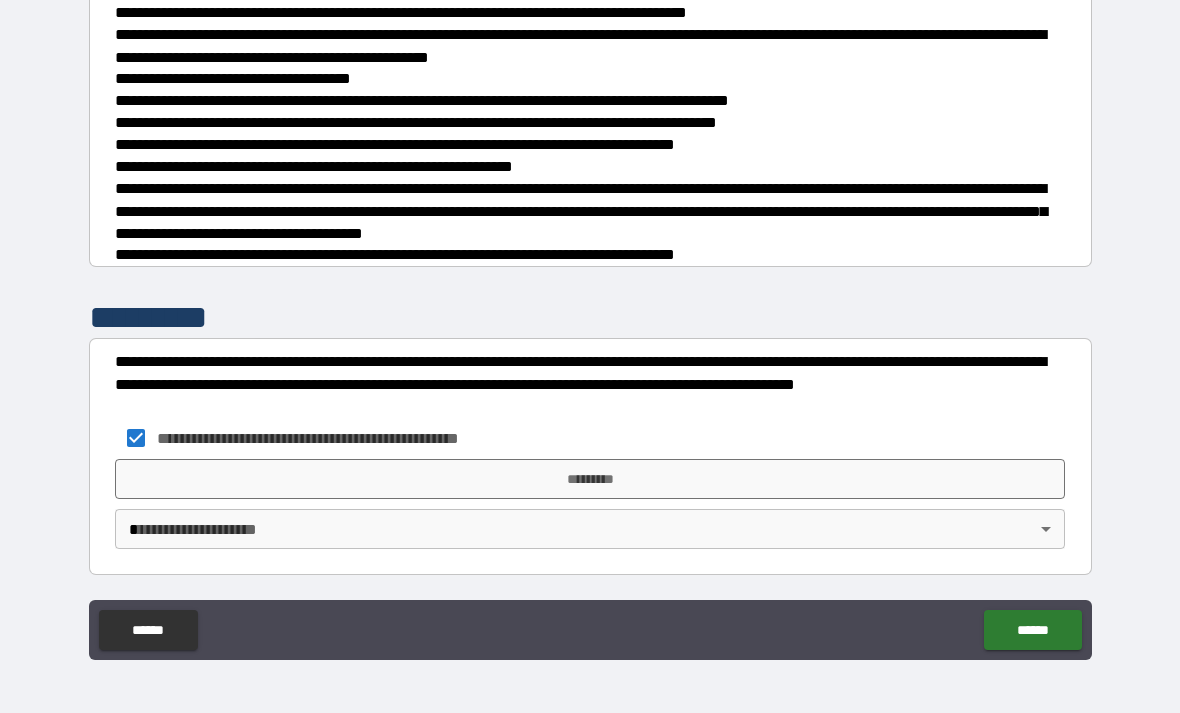 click on "*********" at bounding box center (590, 479) 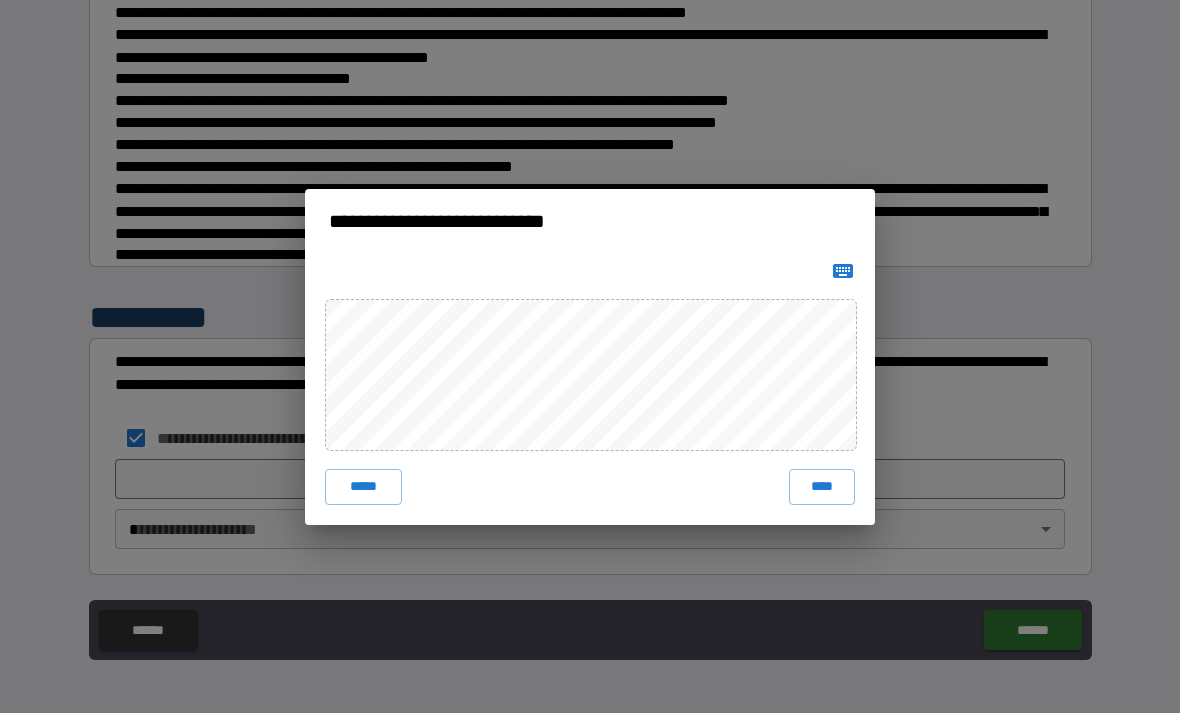 click on "****" at bounding box center [822, 487] 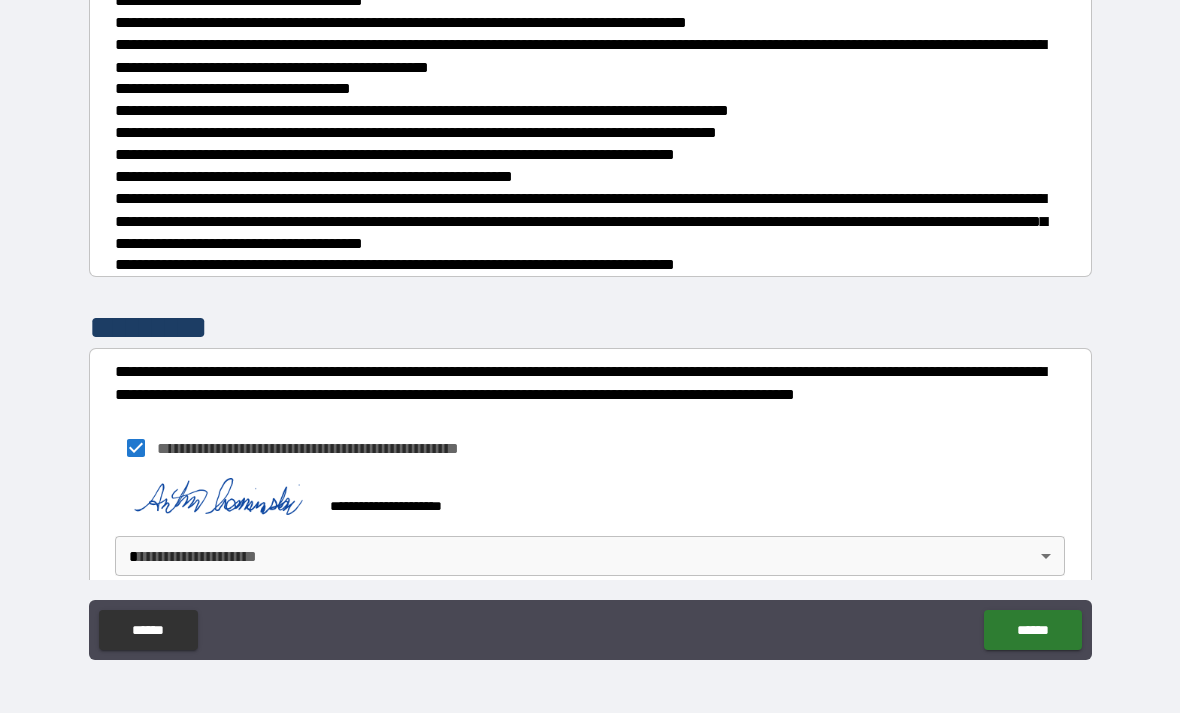 click on "**********" at bounding box center (590, 324) 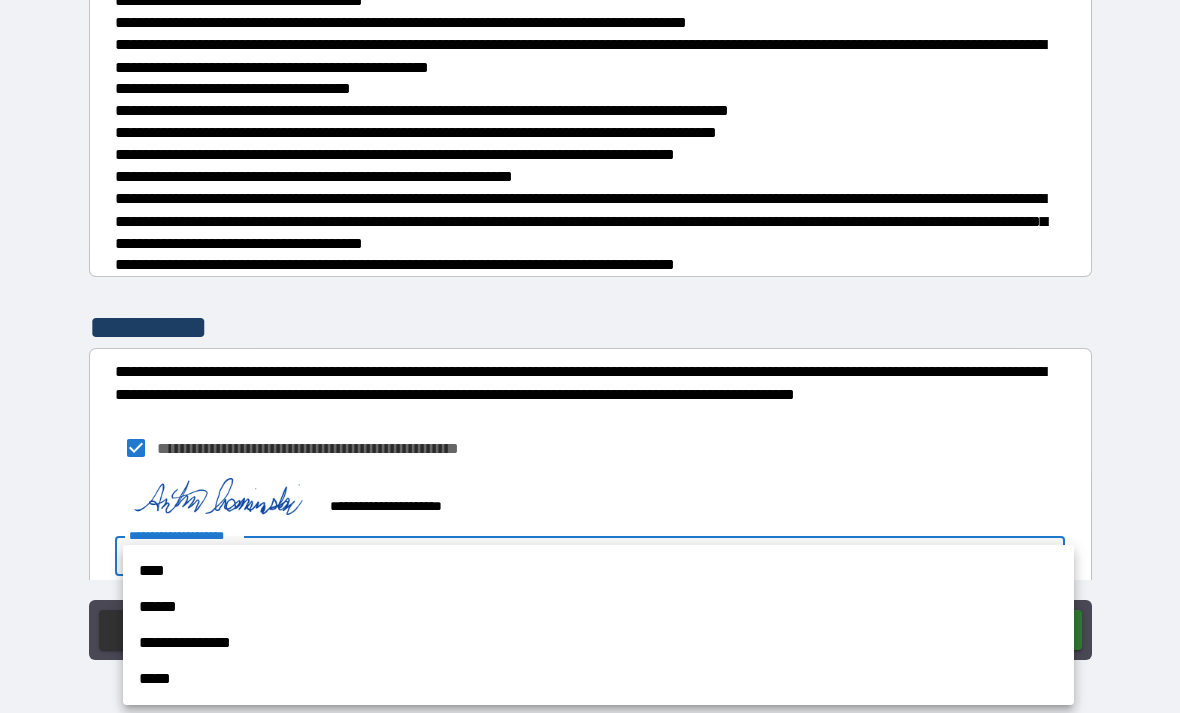 click on "****" at bounding box center [598, 571] 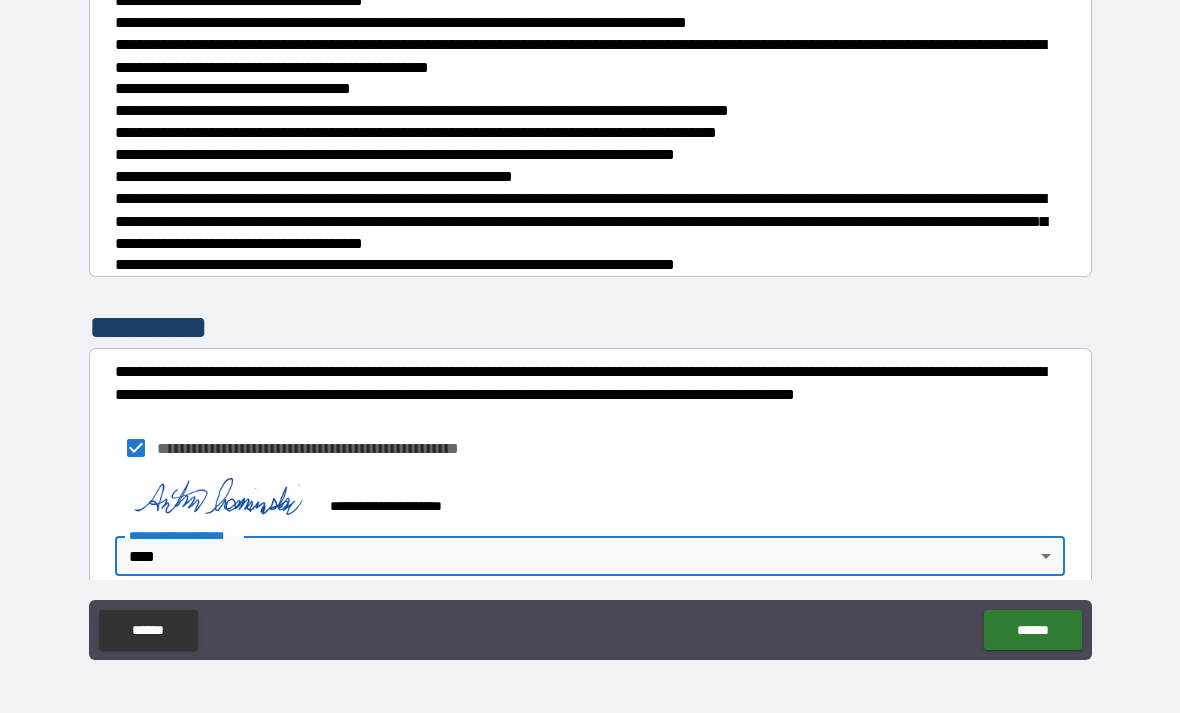click on "******" at bounding box center (1032, 630) 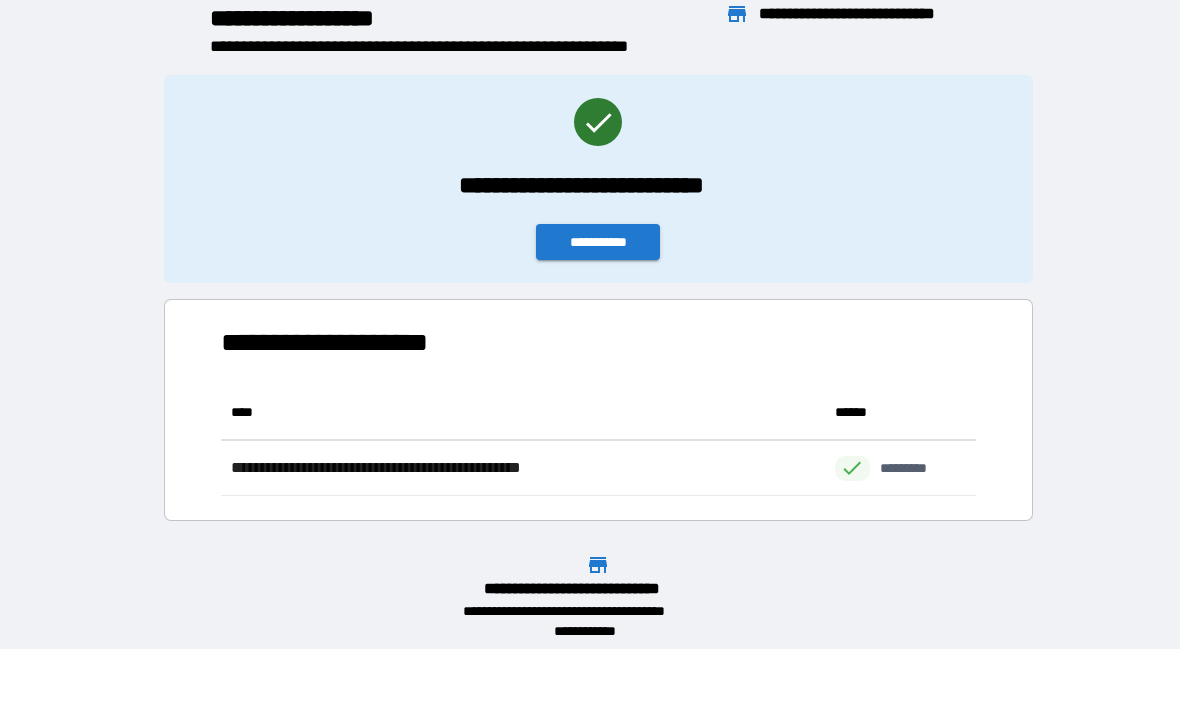 scroll, scrollTop: 1, scrollLeft: 1, axis: both 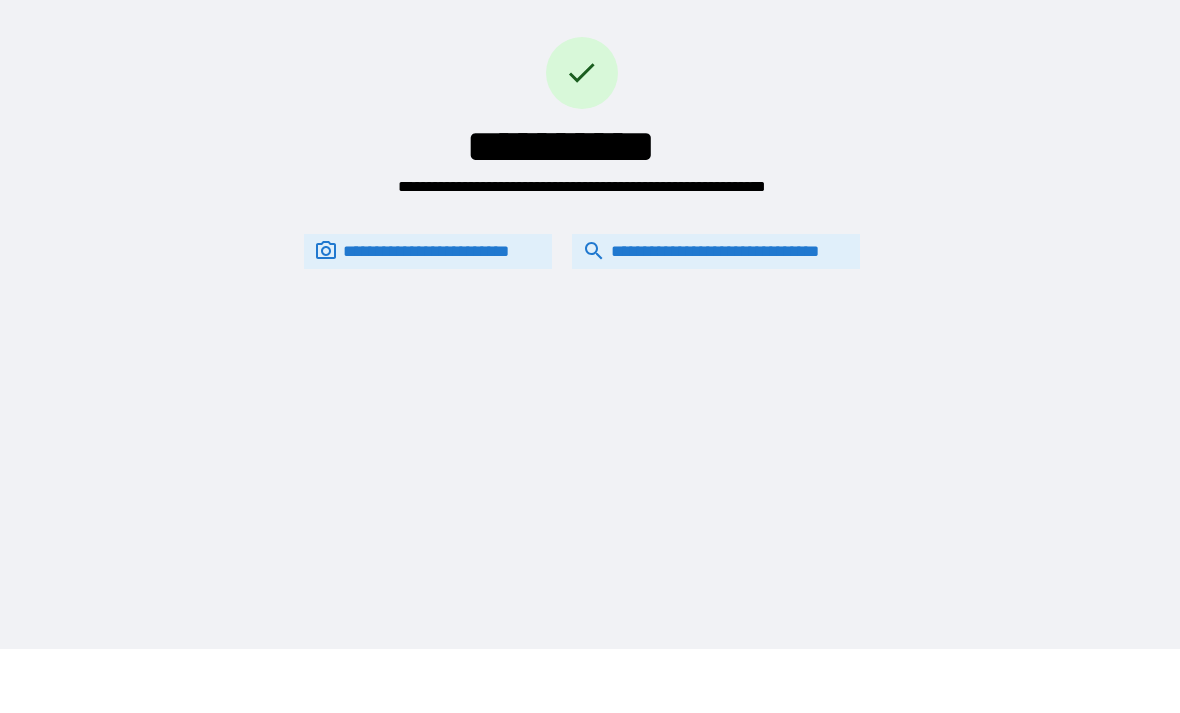 click on "**********" at bounding box center (716, 251) 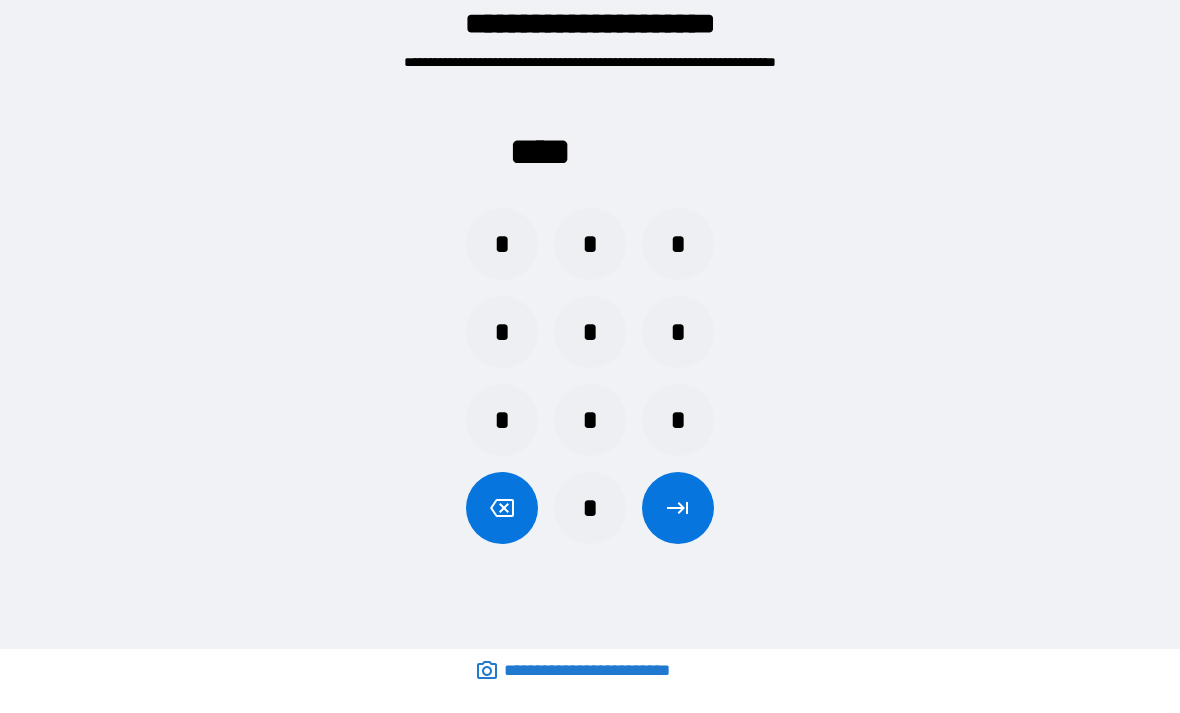 click on "*" at bounding box center (502, 244) 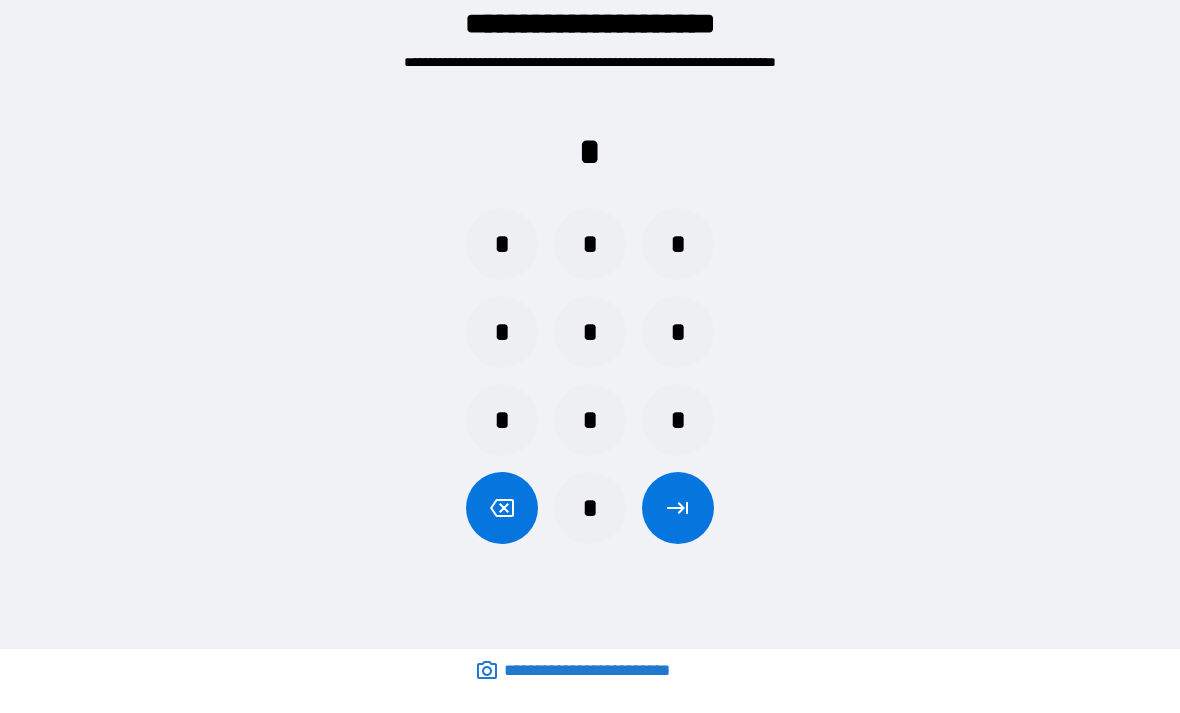 click on "*" at bounding box center [678, 420] 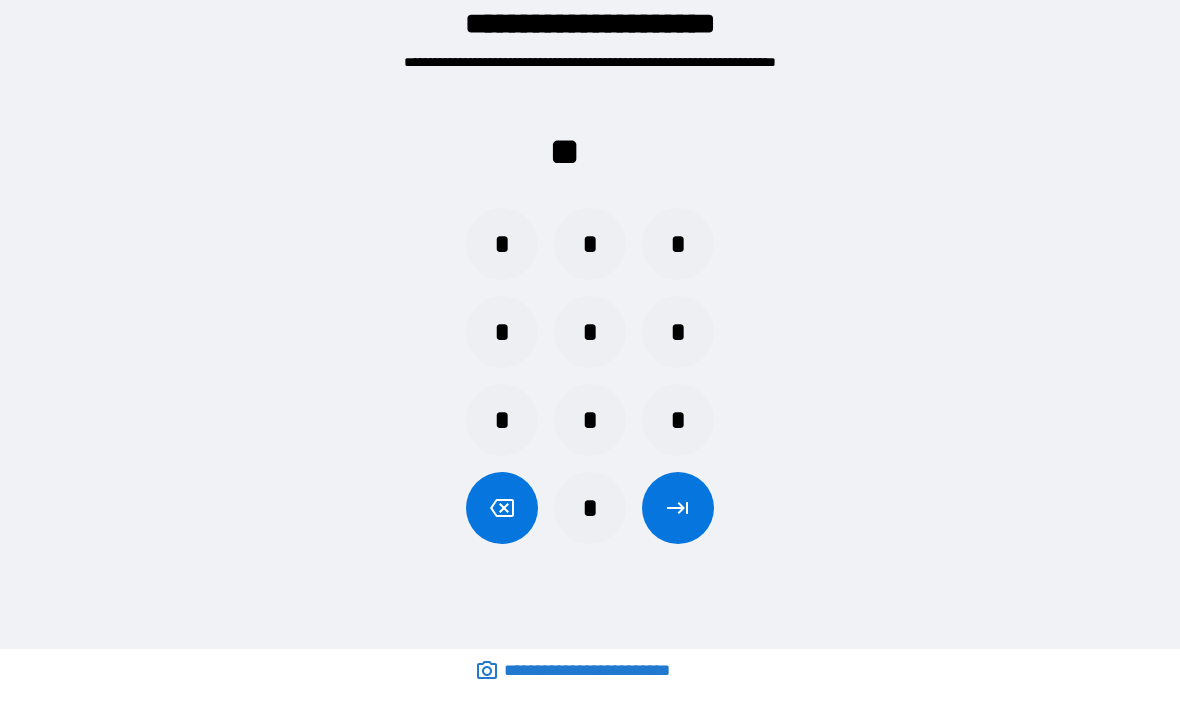 click on "*" at bounding box center (502, 420) 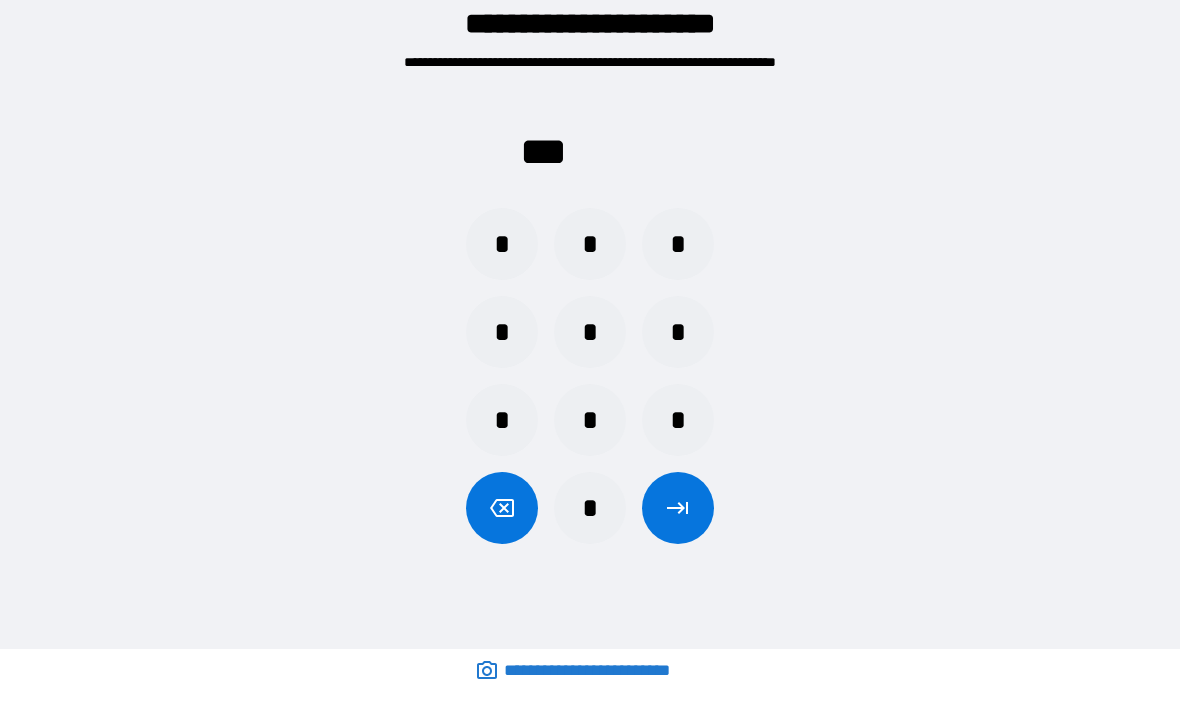 click on "*" at bounding box center (678, 244) 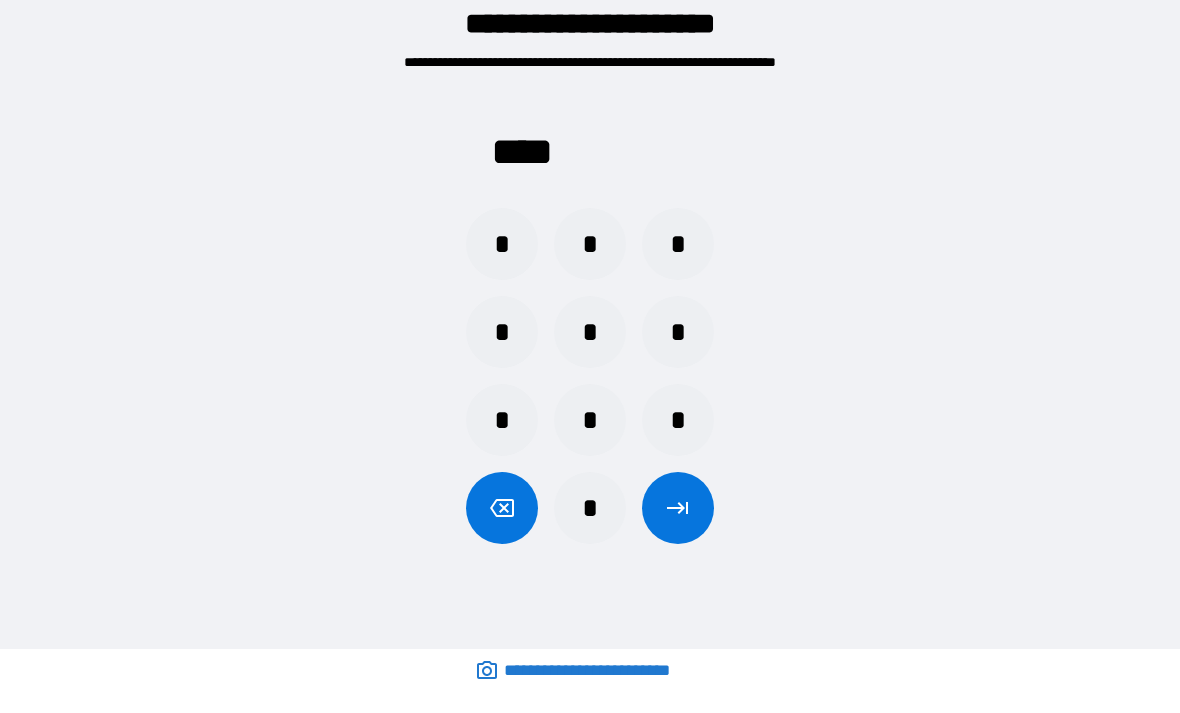click 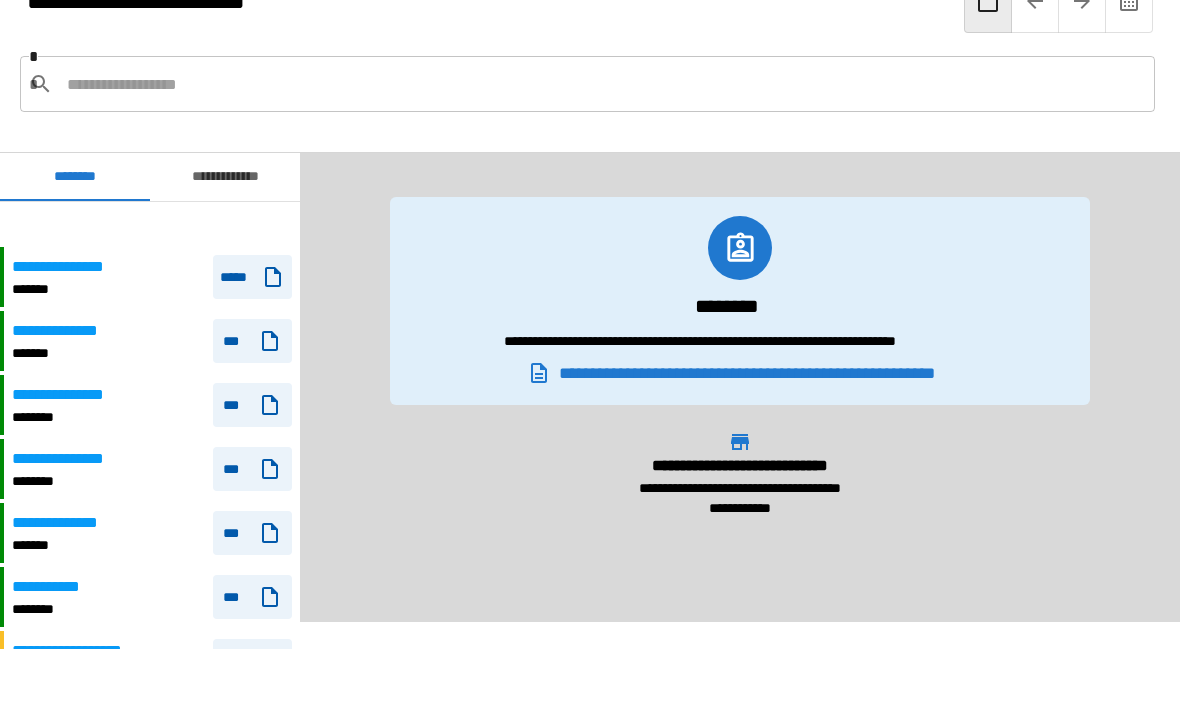 scroll, scrollTop: 250, scrollLeft: 0, axis: vertical 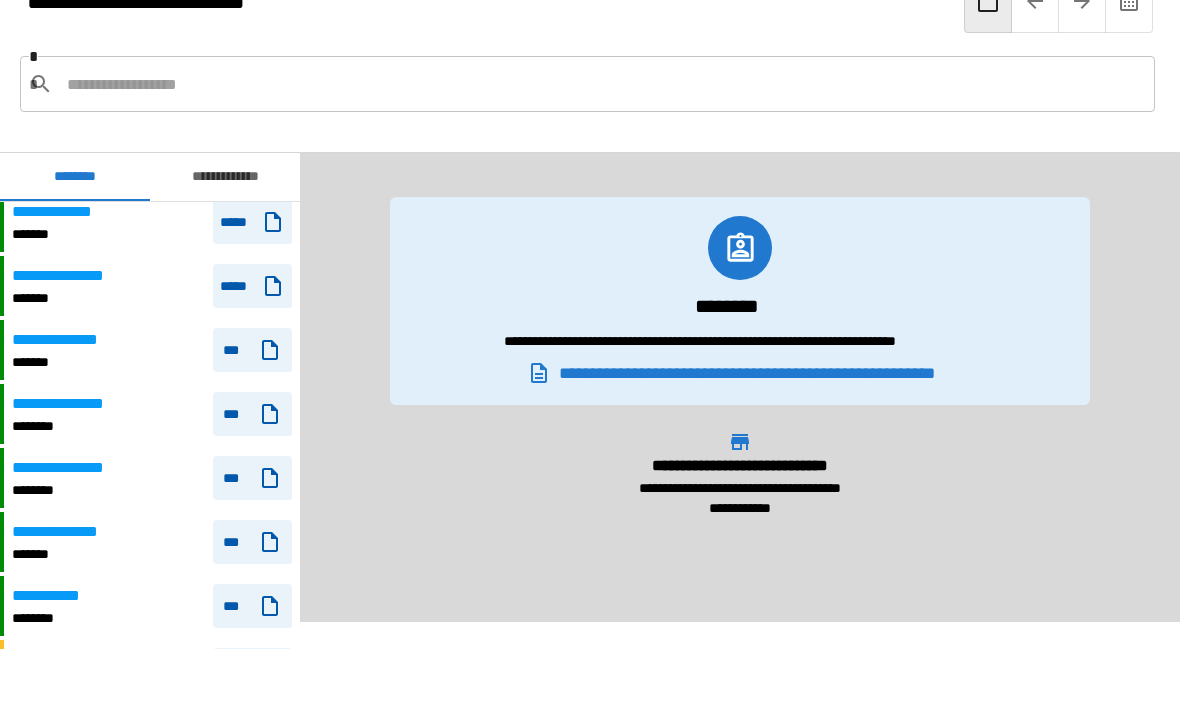 click at bounding box center [603, 84] 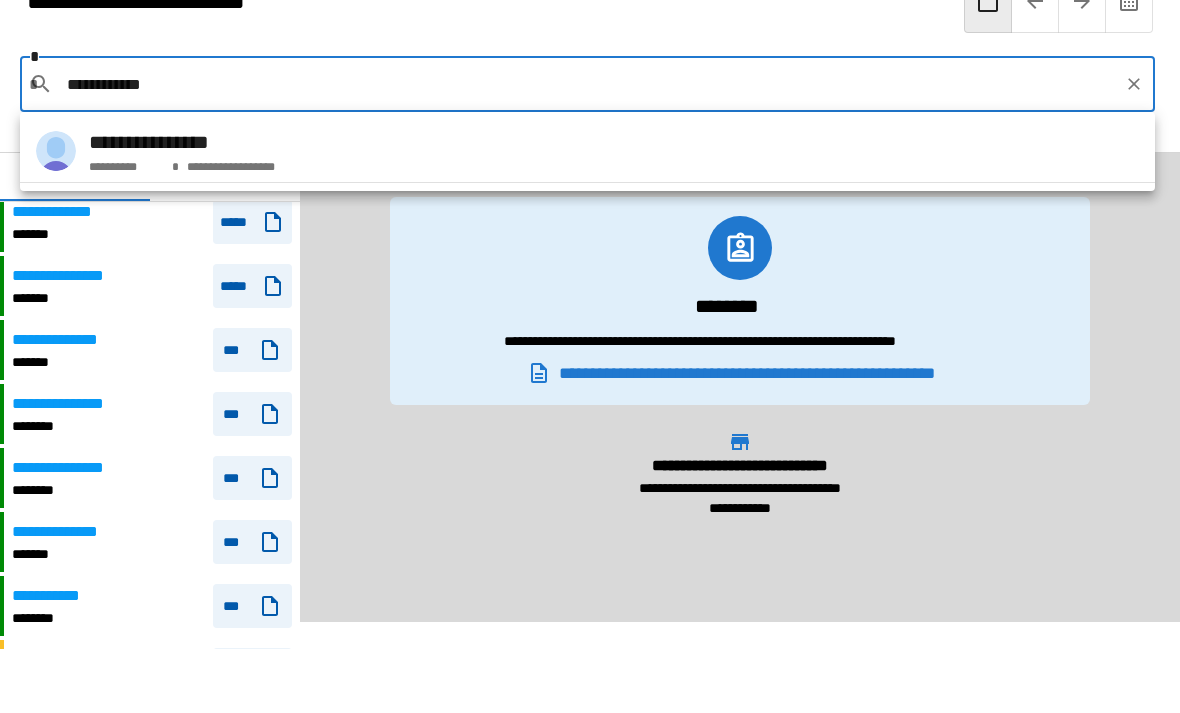 click on "**********" at bounding box center (587, 151) 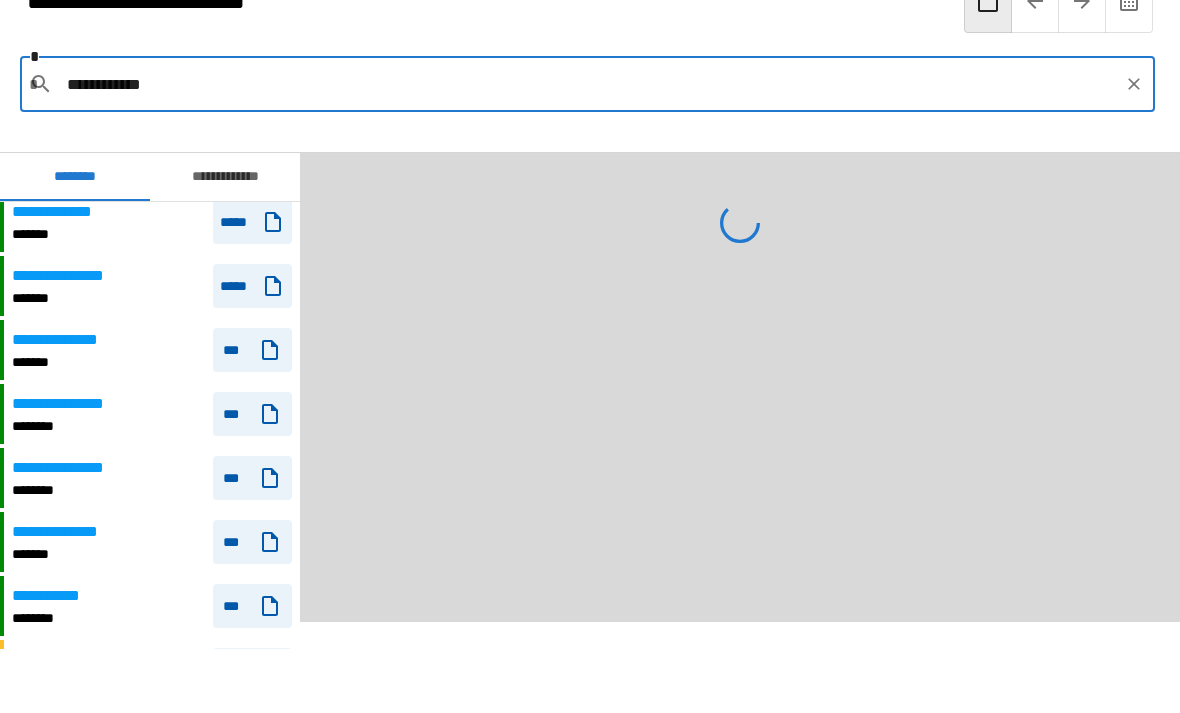 type on "**********" 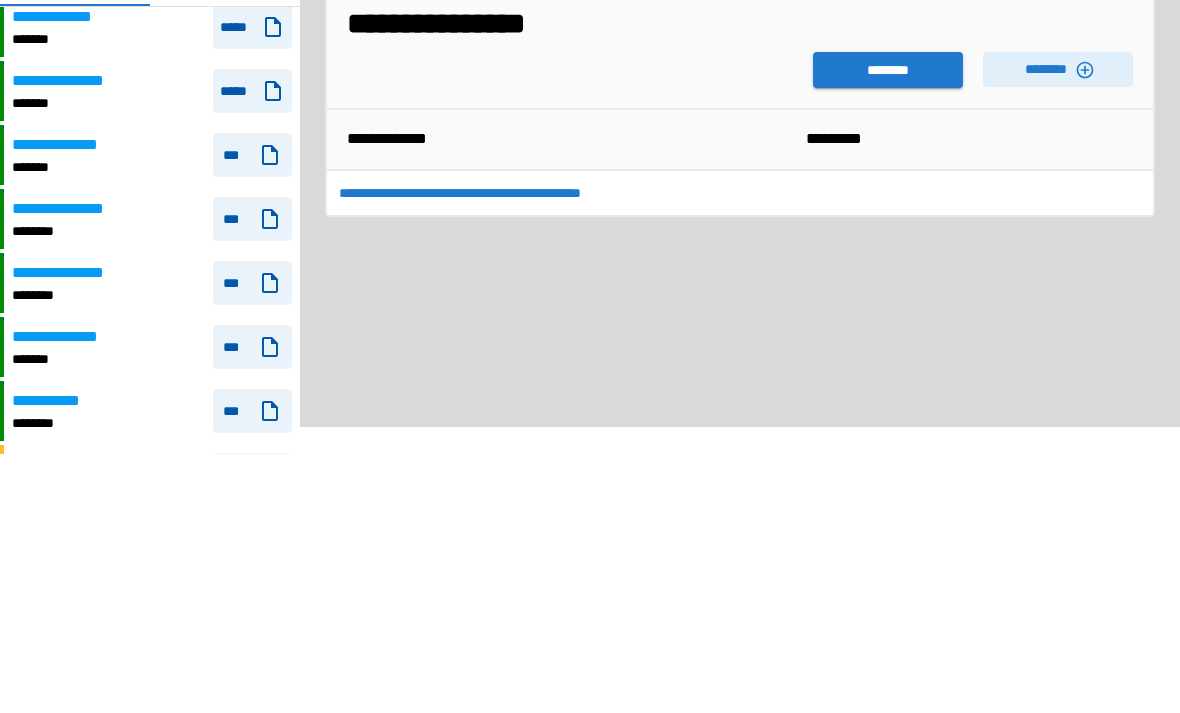 click on "********" at bounding box center (888, 265) 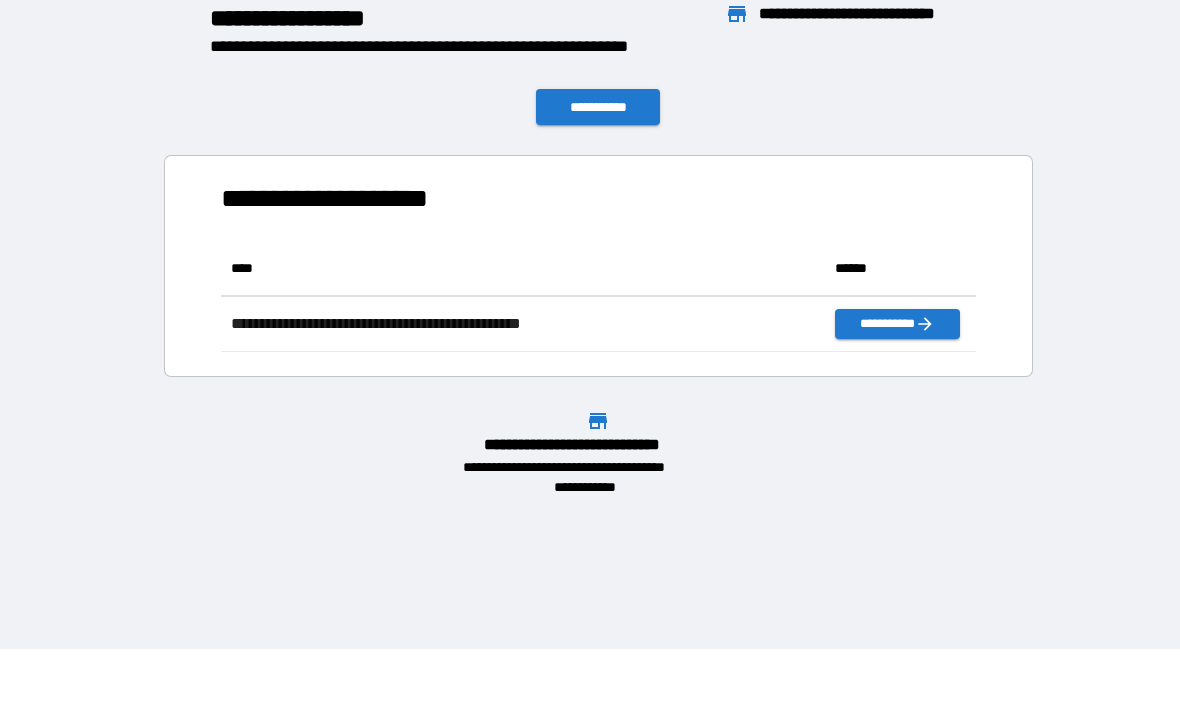 scroll, scrollTop: 1, scrollLeft: 1, axis: both 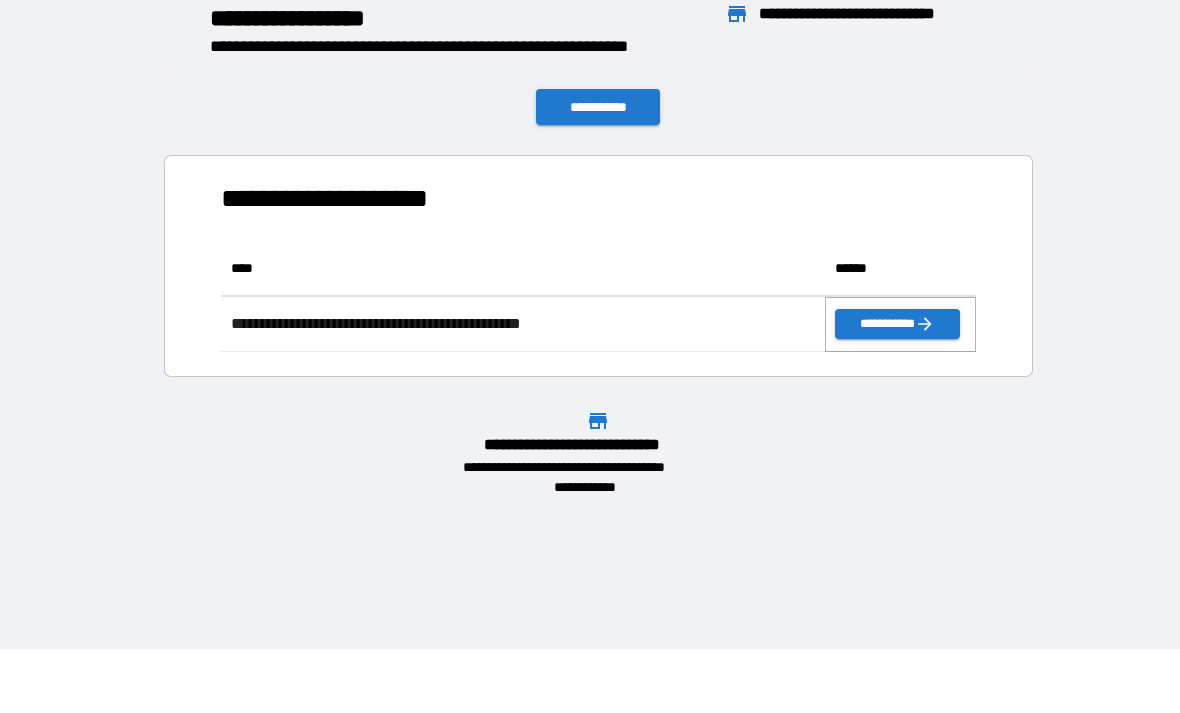 click on "**********" at bounding box center [897, 324] 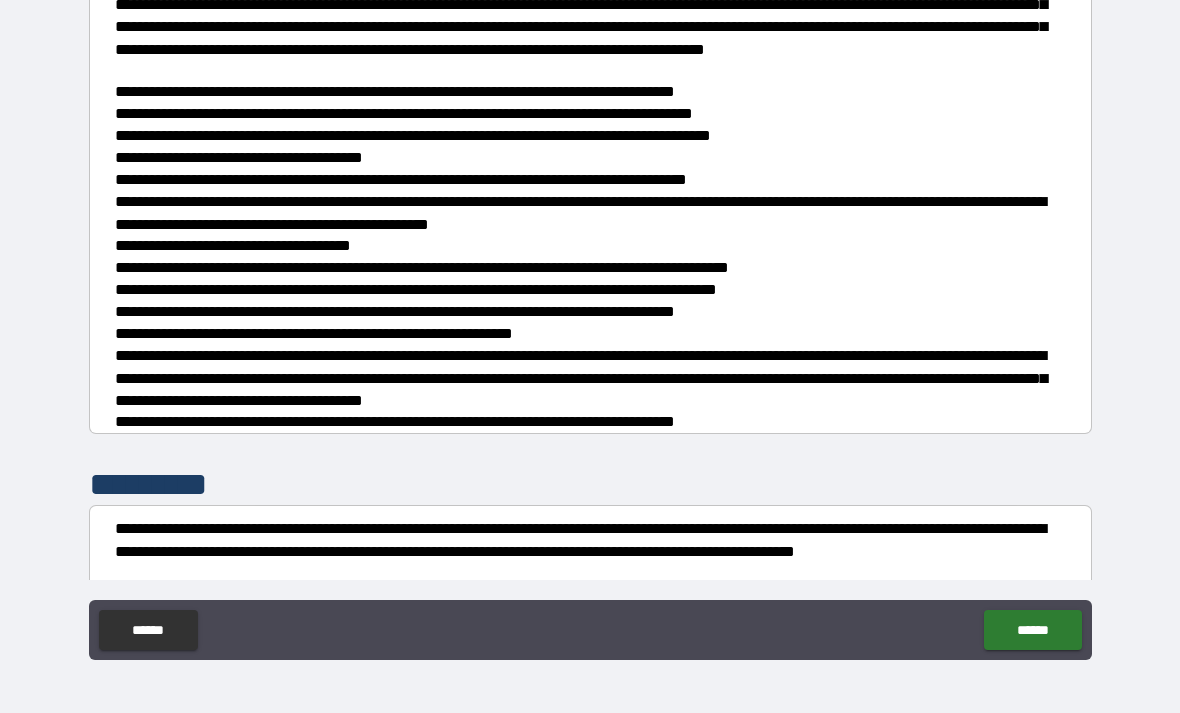 scroll, scrollTop: 674, scrollLeft: 0, axis: vertical 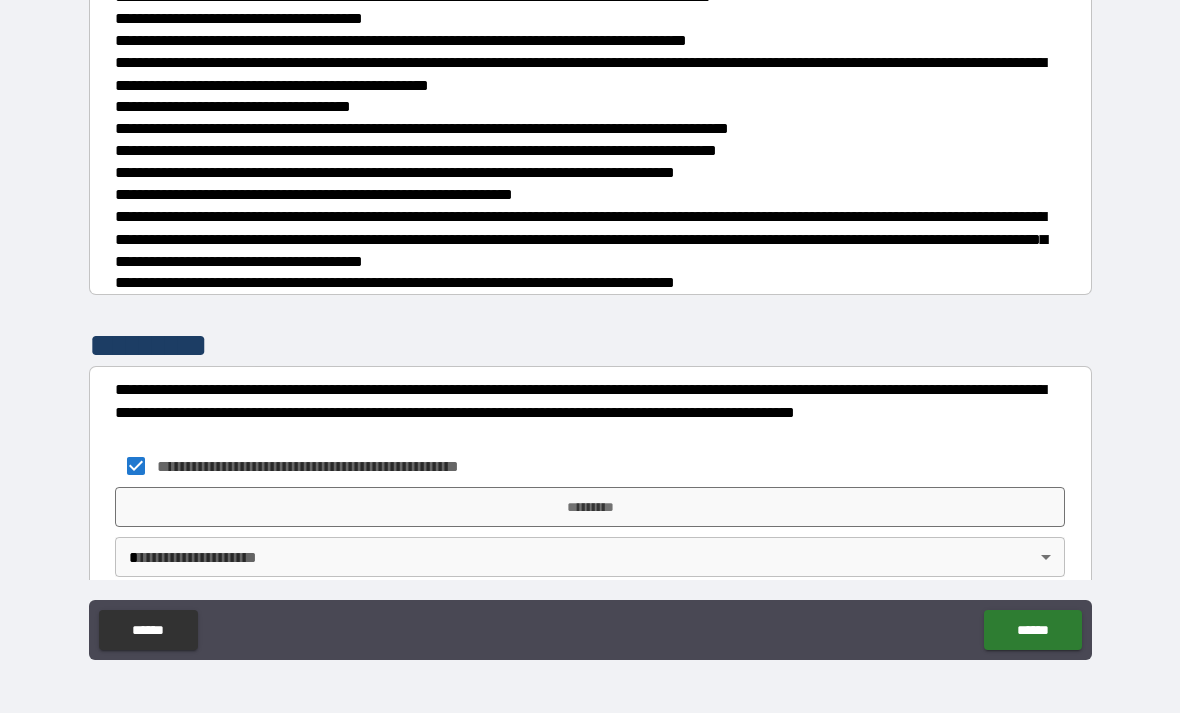 click on "*********" at bounding box center (590, 507) 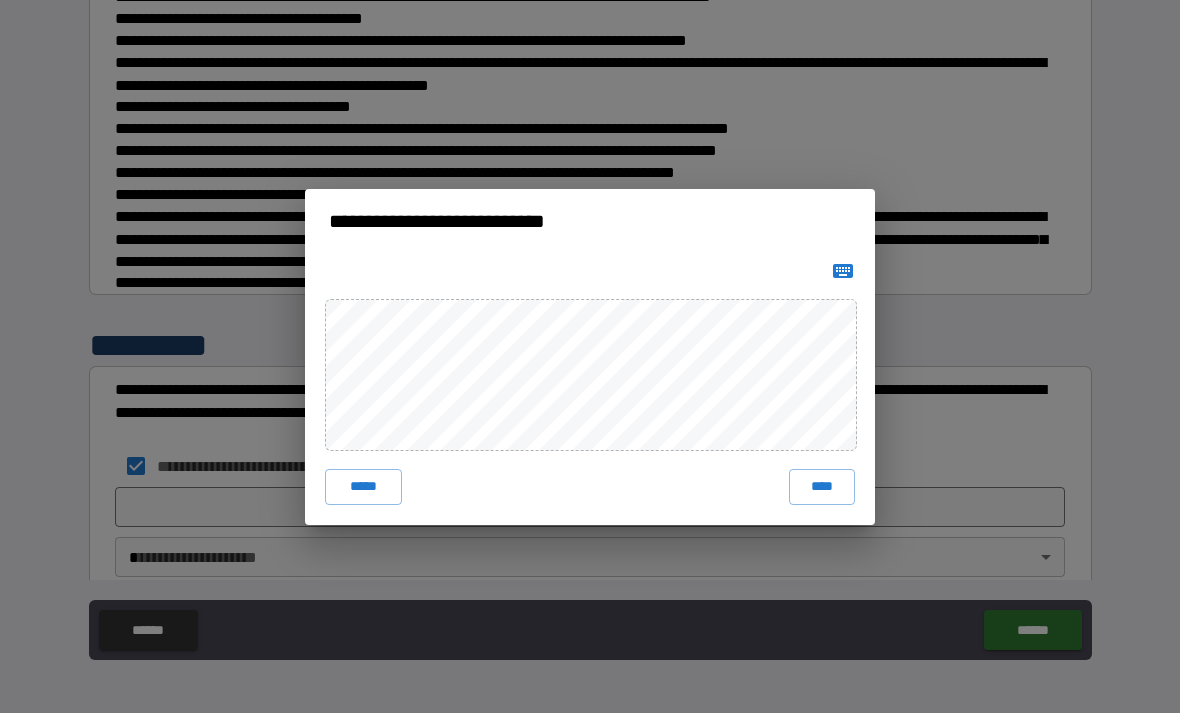click on "****" at bounding box center [822, 487] 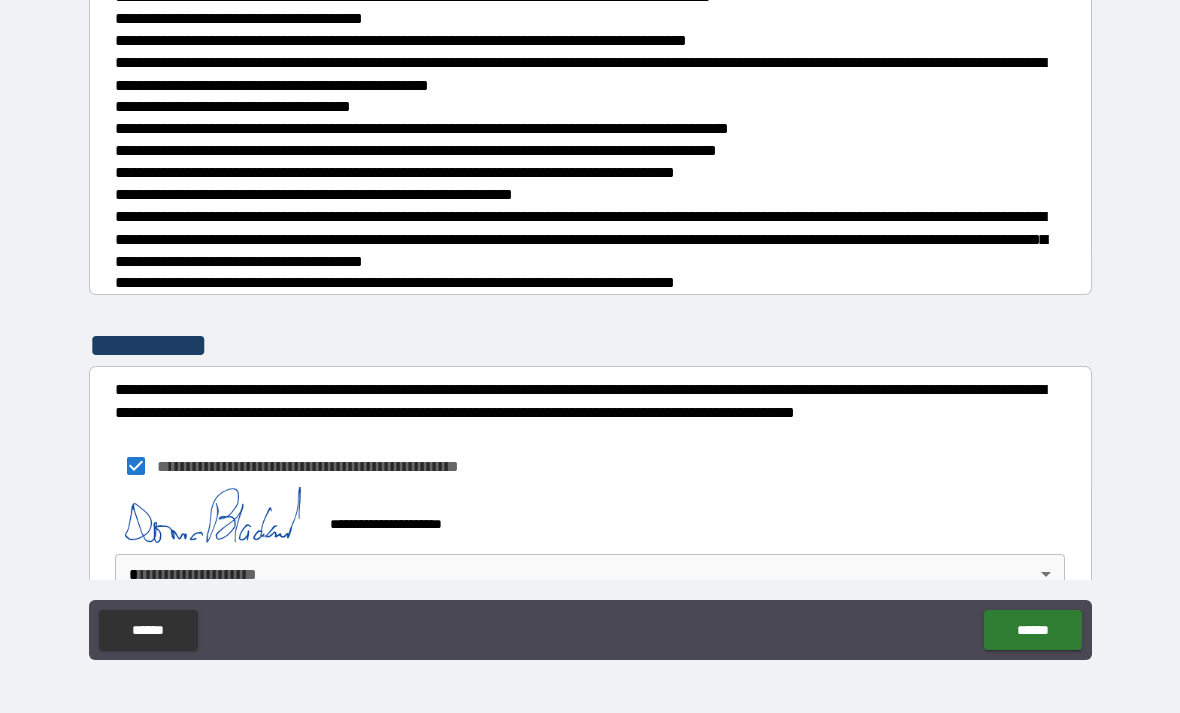 click on "**********" at bounding box center [590, 324] 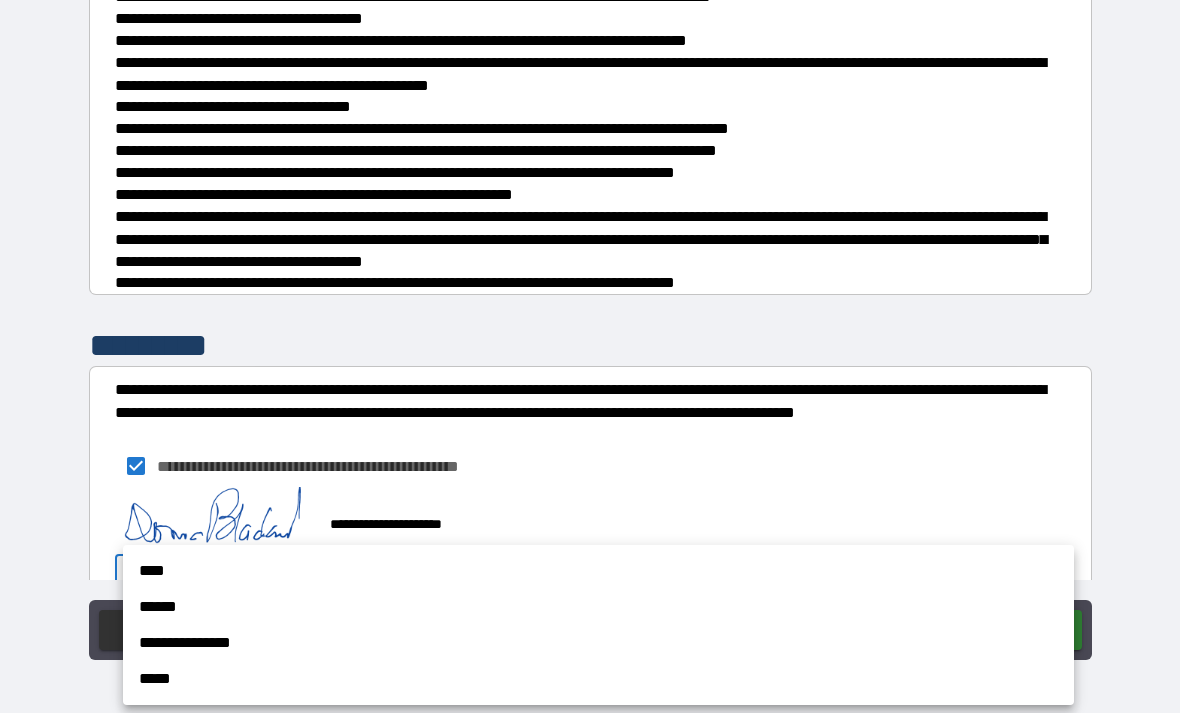 click on "****" at bounding box center (598, 571) 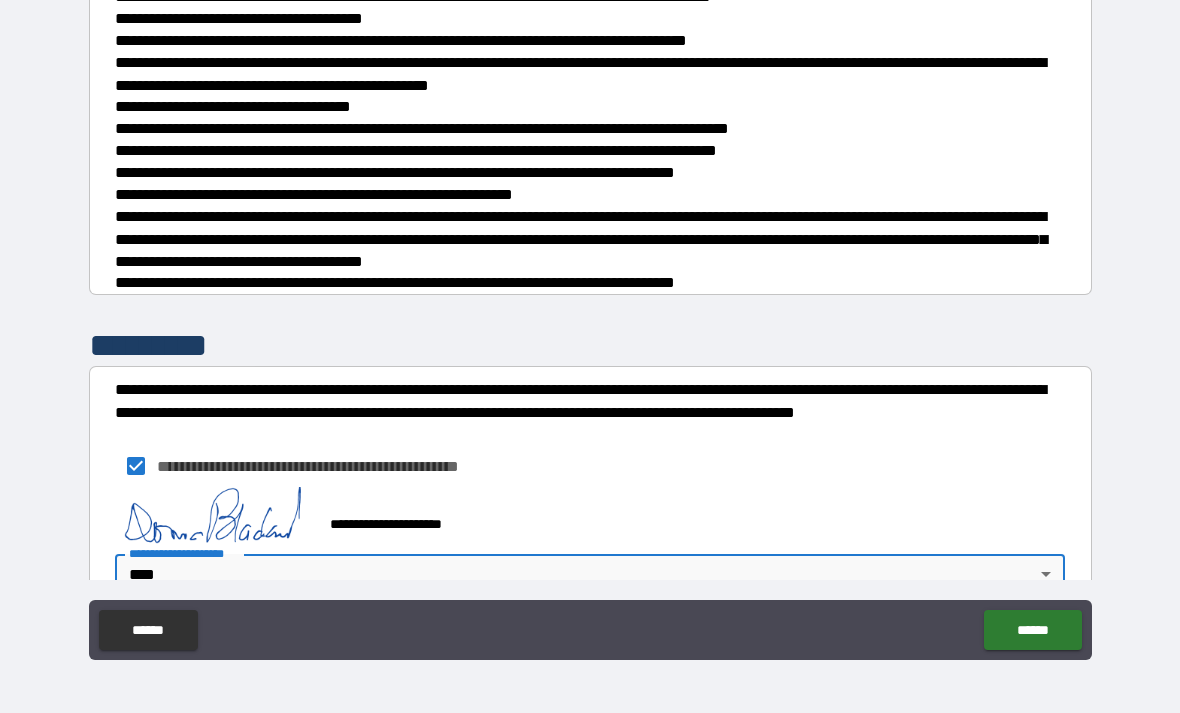 type on "****" 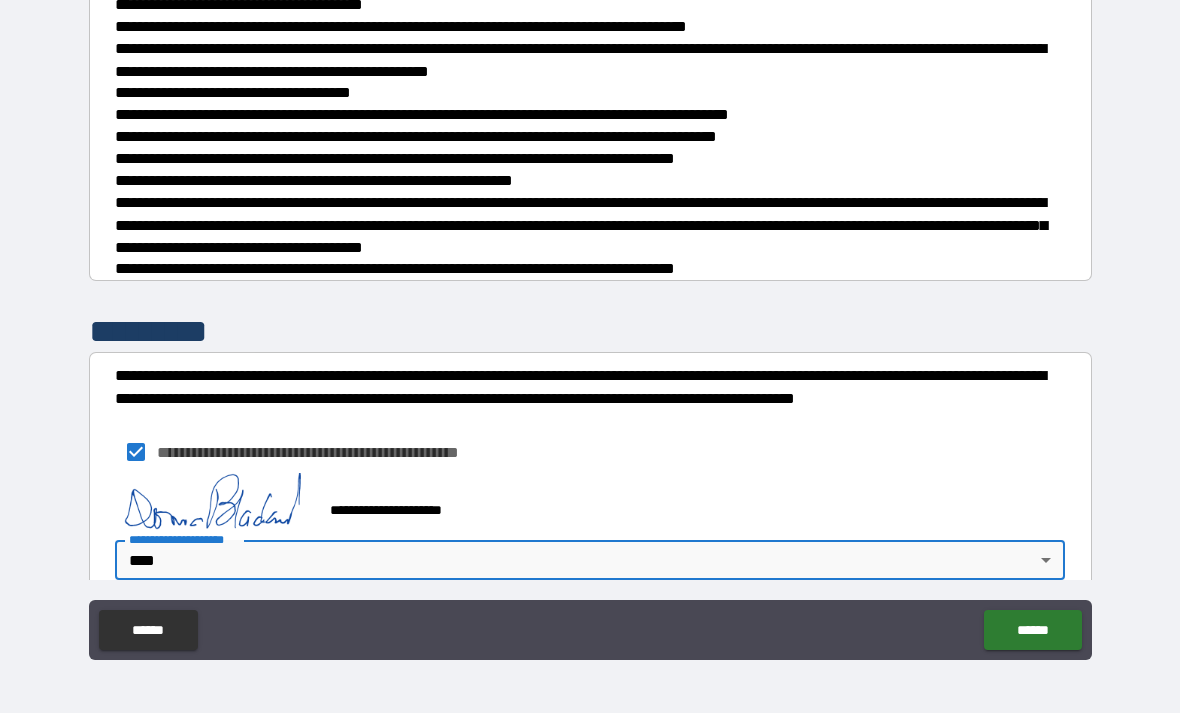click on "******" at bounding box center (1032, 630) 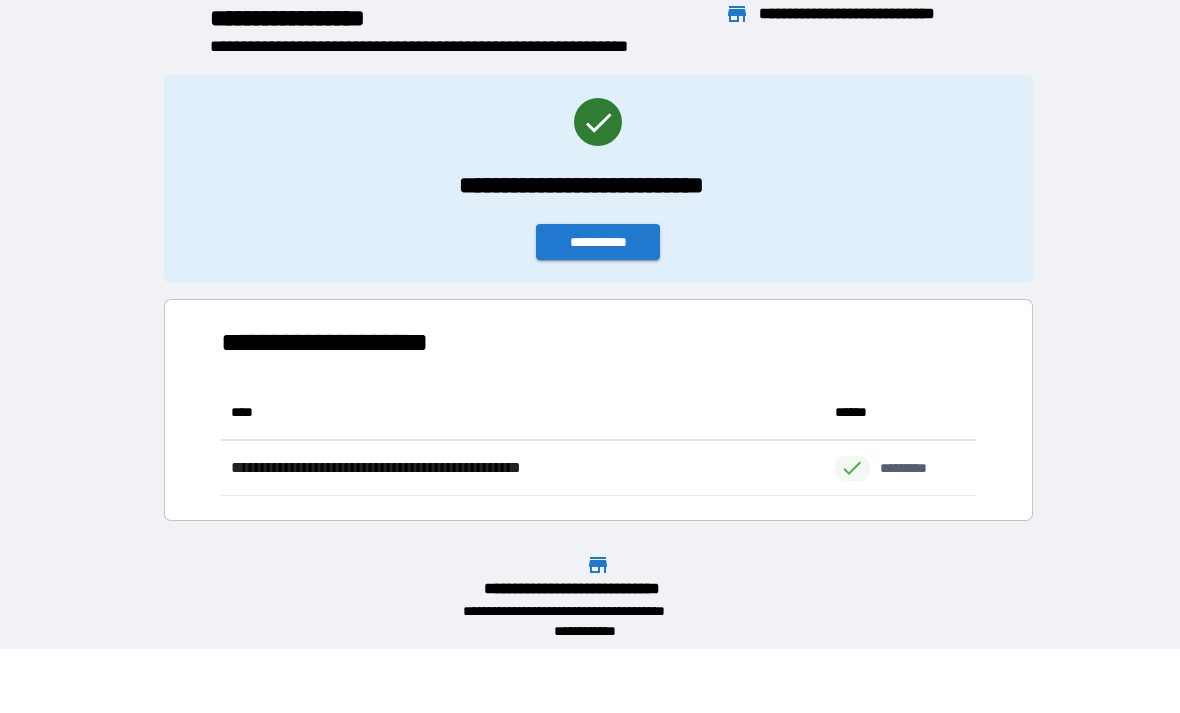 scroll, scrollTop: 1, scrollLeft: 1, axis: both 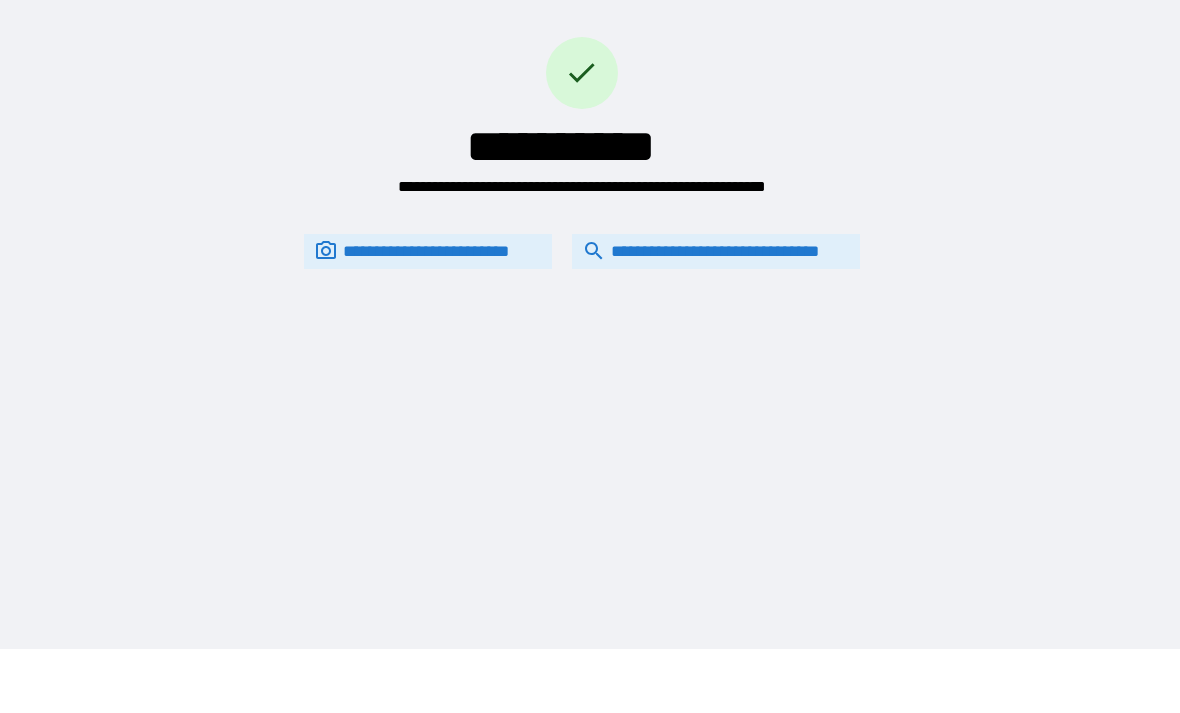 click on "**********" at bounding box center (716, 251) 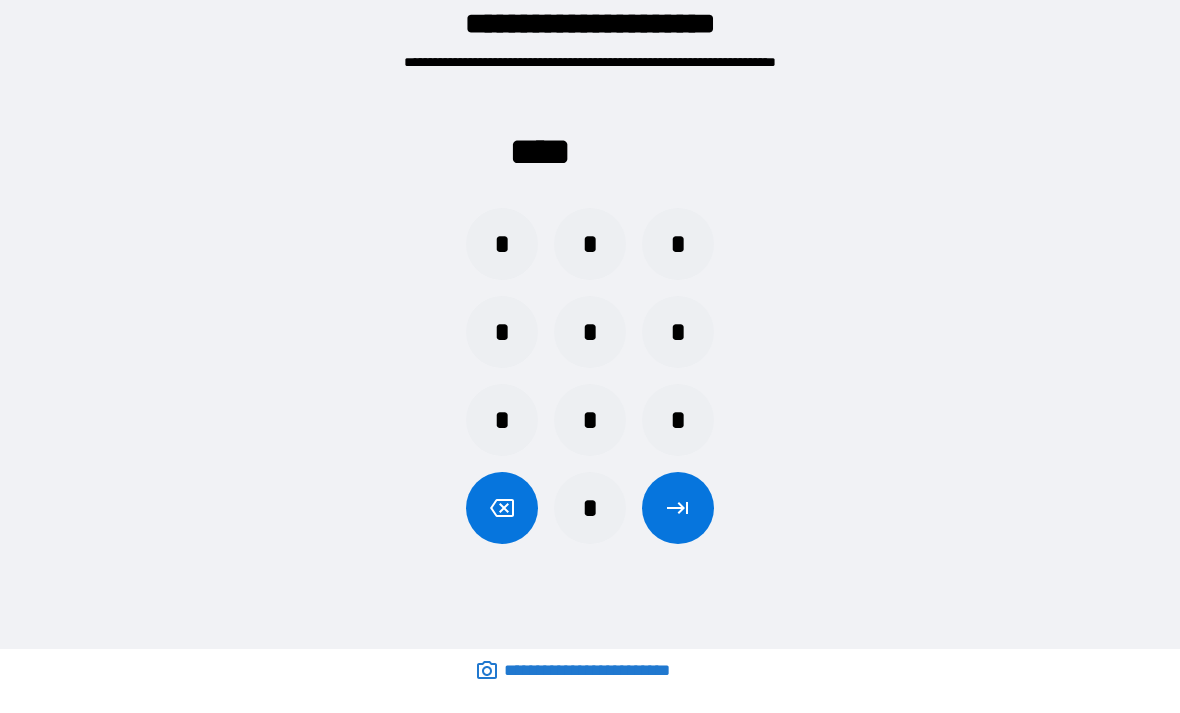 click on "*" at bounding box center [502, 244] 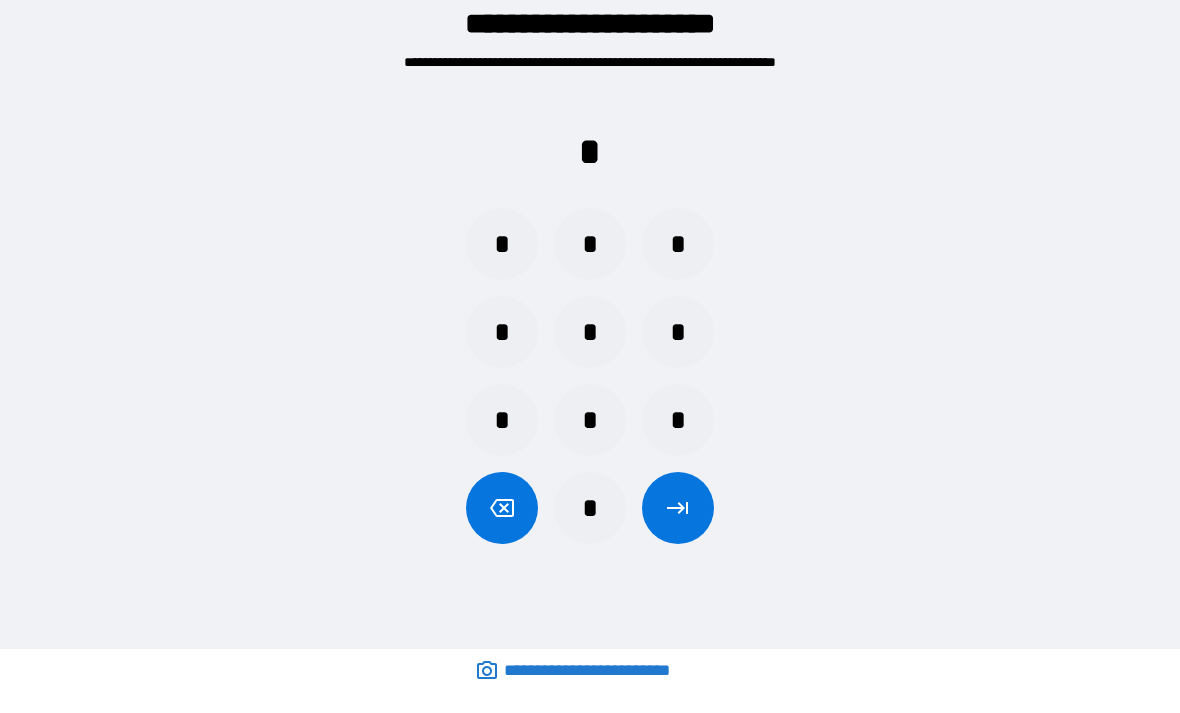 click on "*" at bounding box center (678, 420) 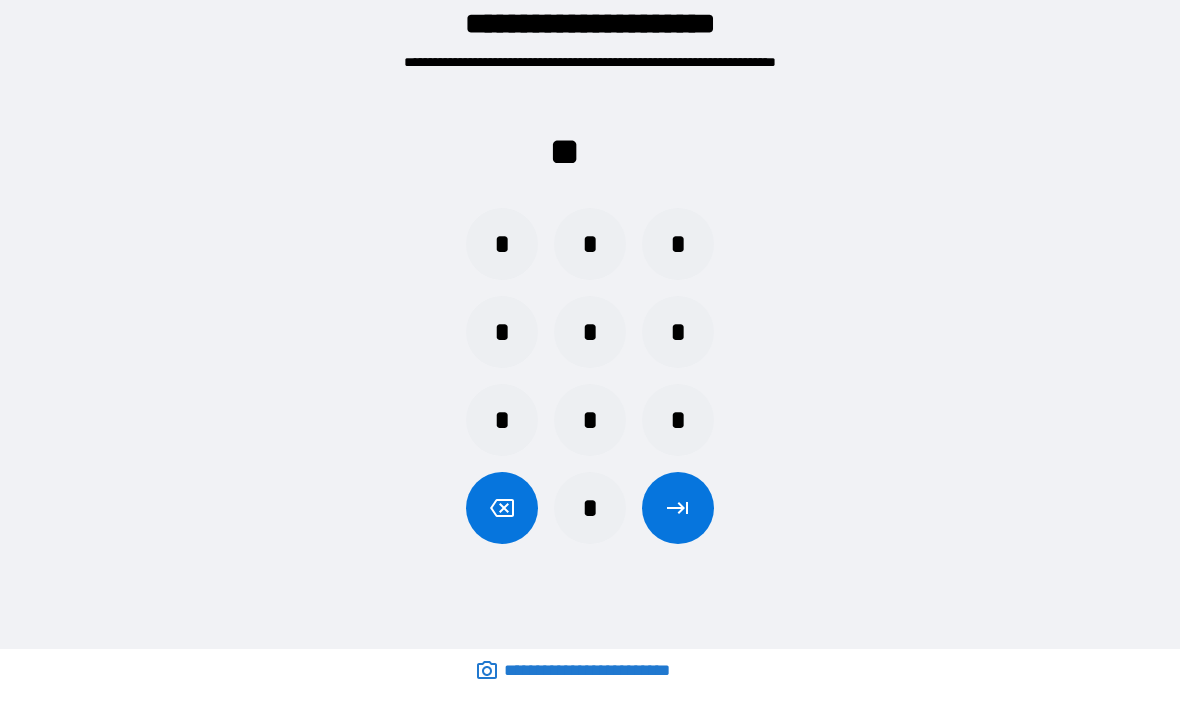 click on "*" at bounding box center (502, 420) 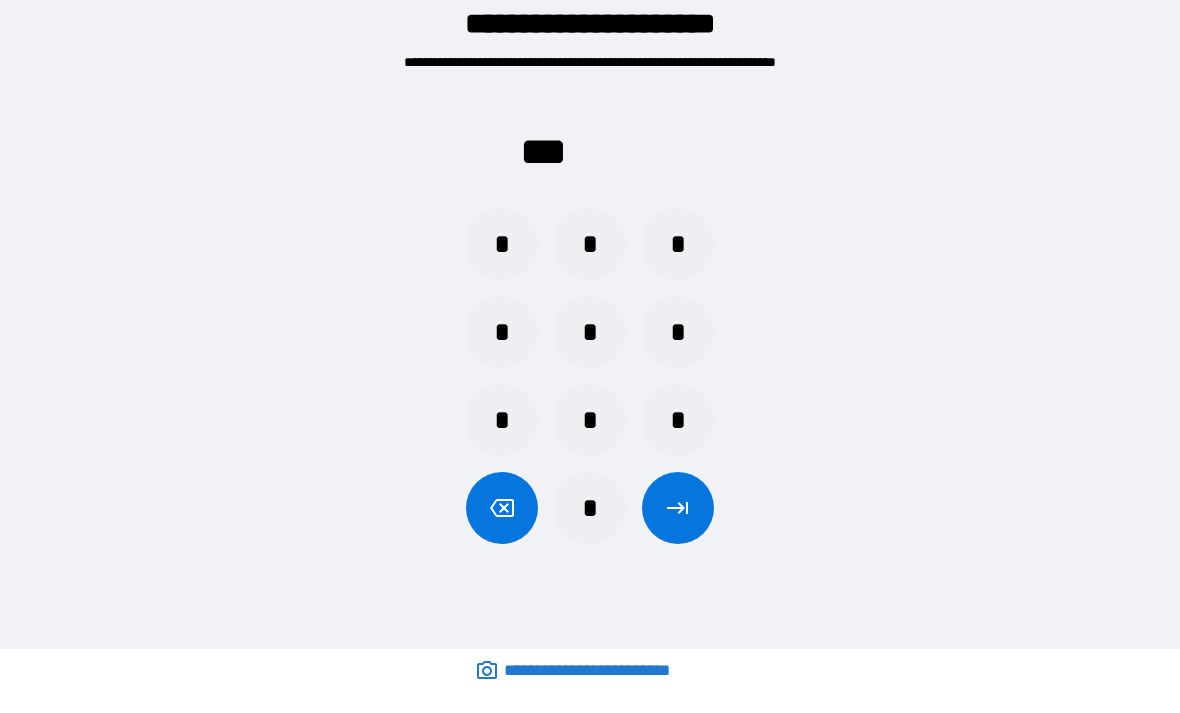 click on "*" at bounding box center (678, 244) 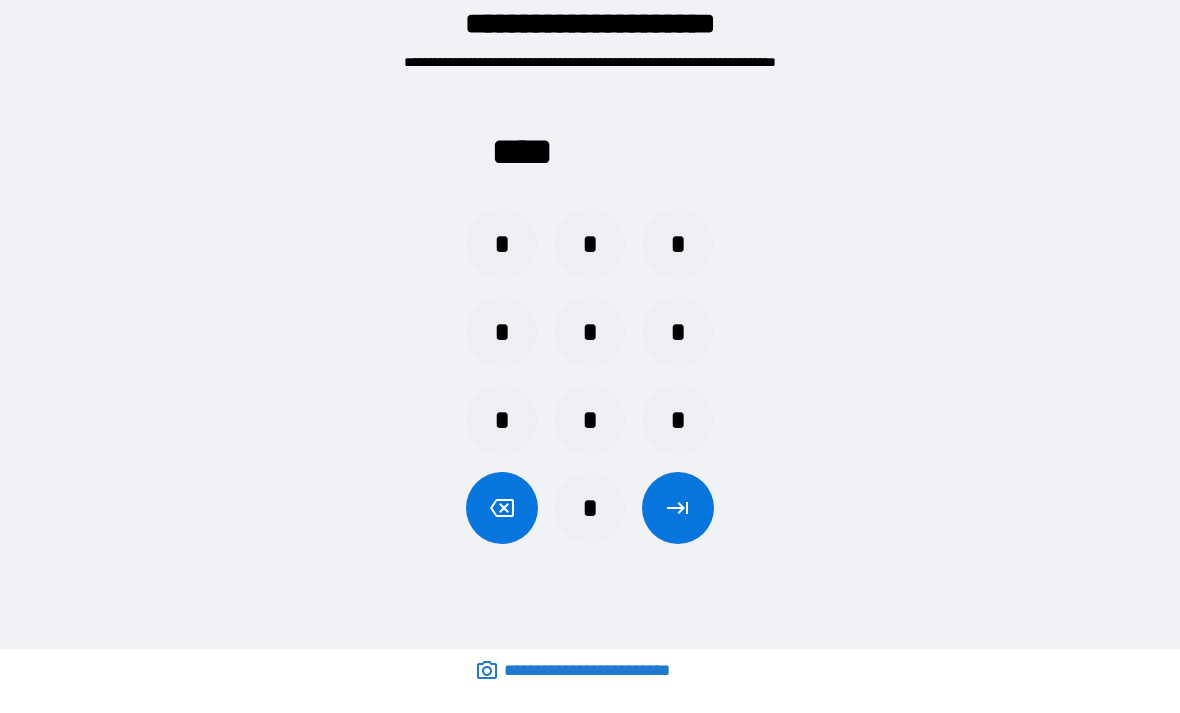 click at bounding box center (678, 508) 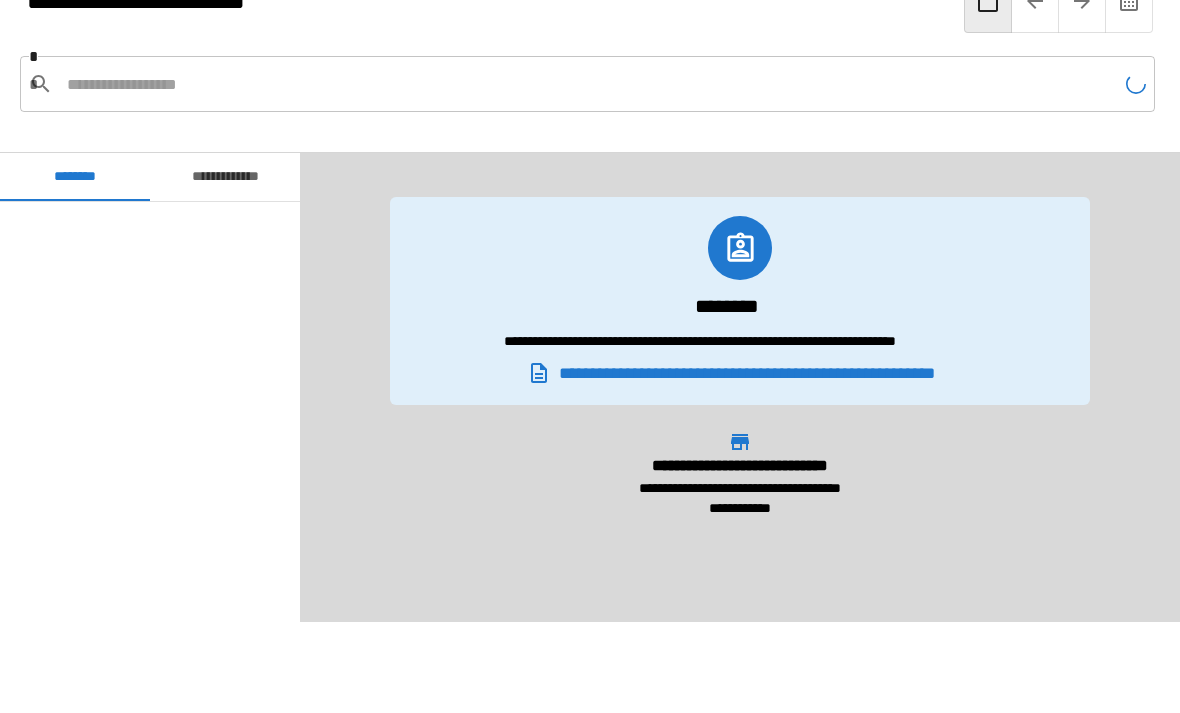 scroll, scrollTop: 60, scrollLeft: 0, axis: vertical 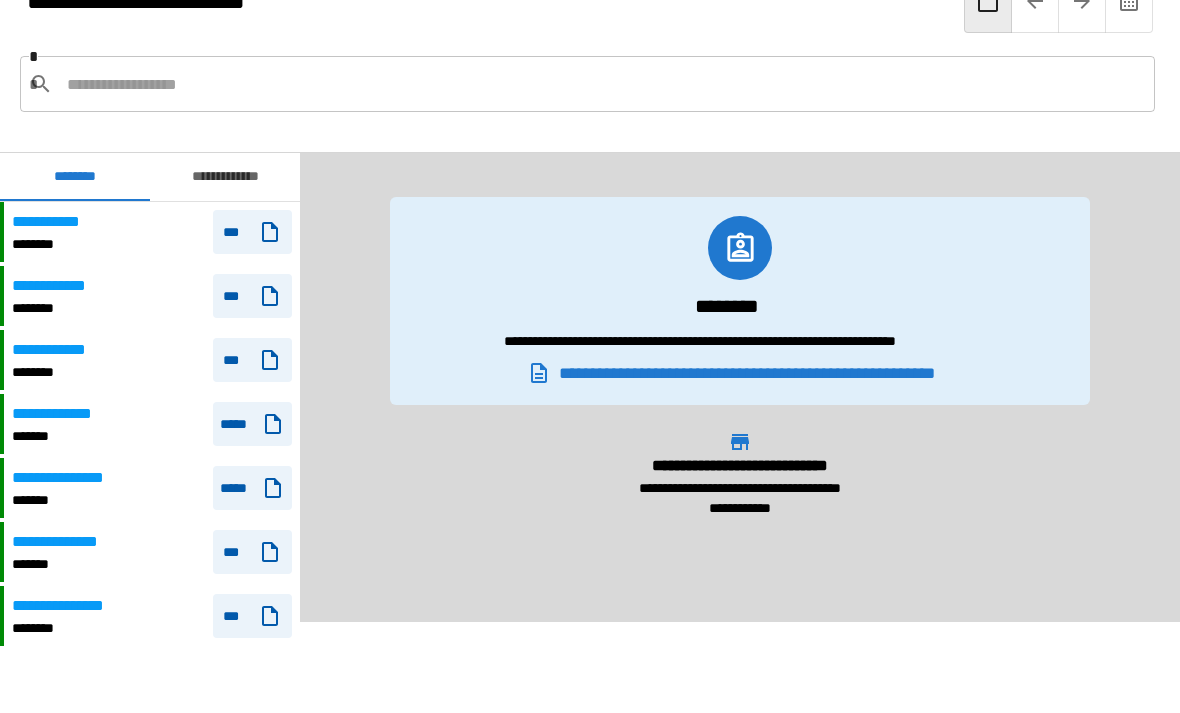 click on "**********" at bounding box center (152, 232) 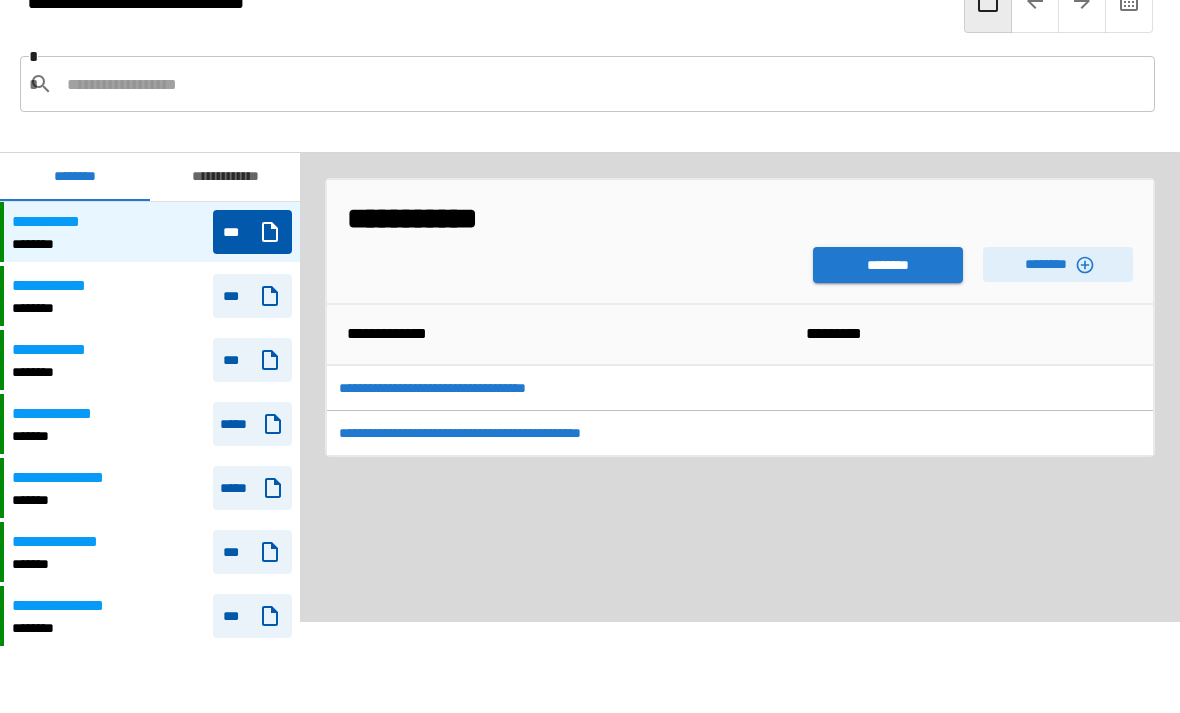 click on "********" at bounding box center (888, 265) 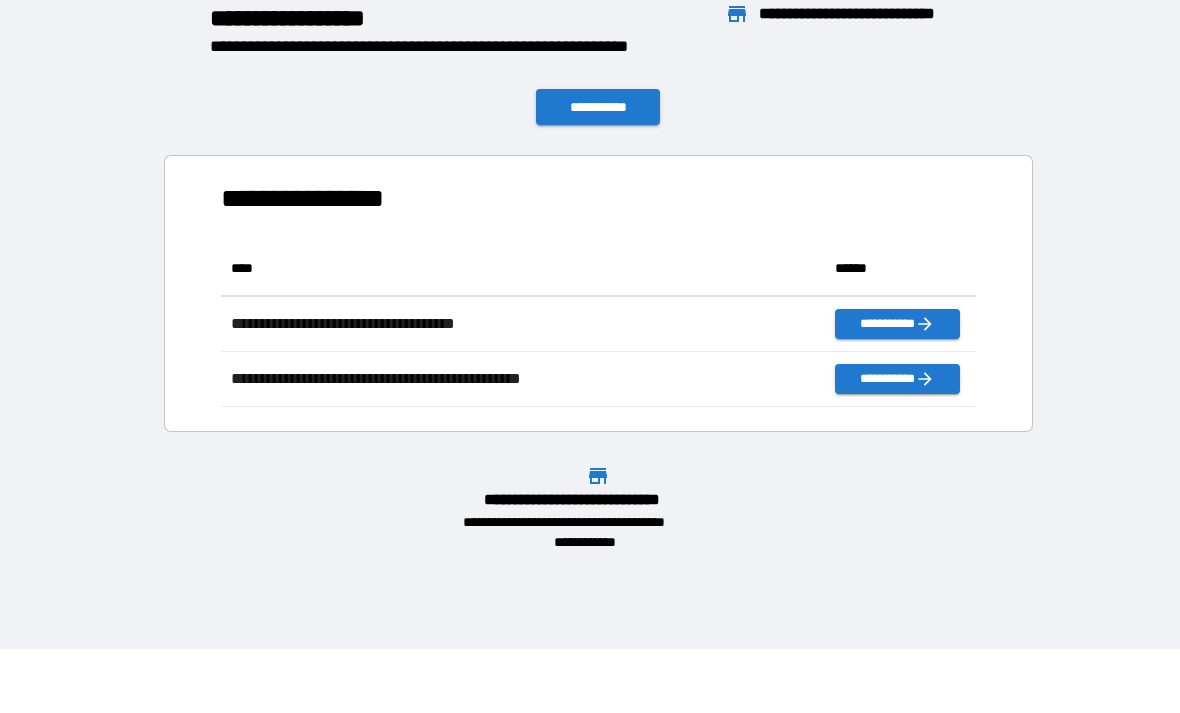 scroll, scrollTop: 1, scrollLeft: 1, axis: both 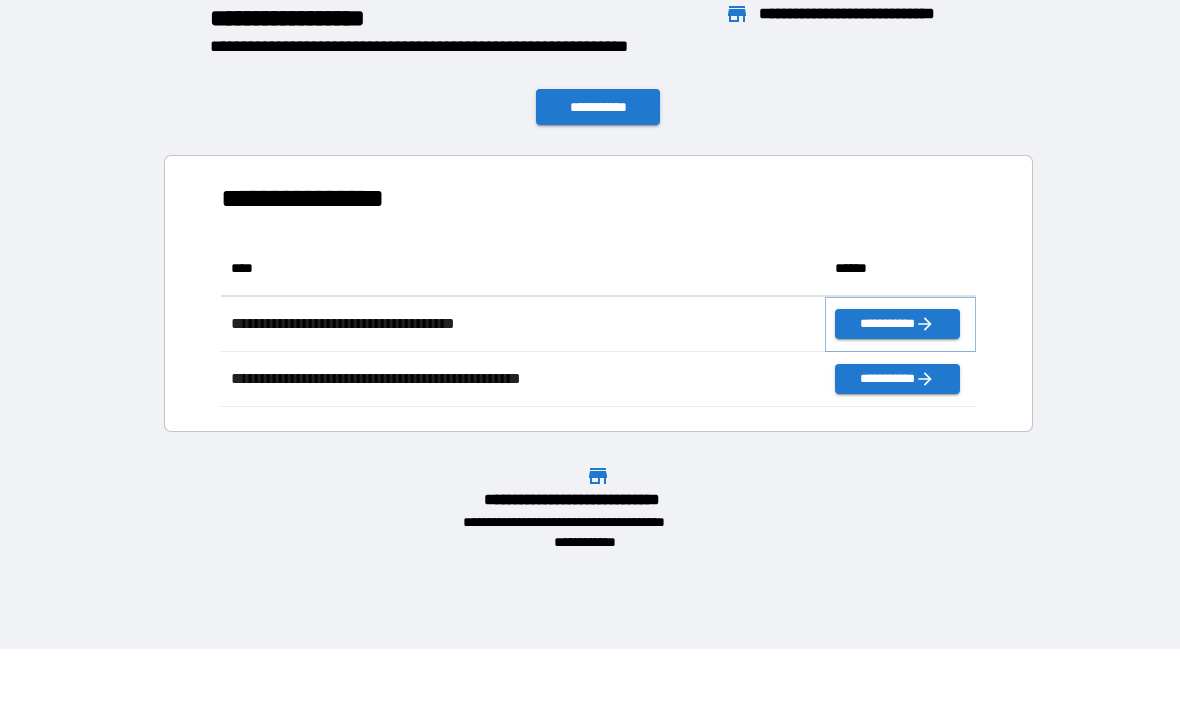 click on "**********" at bounding box center (897, 324) 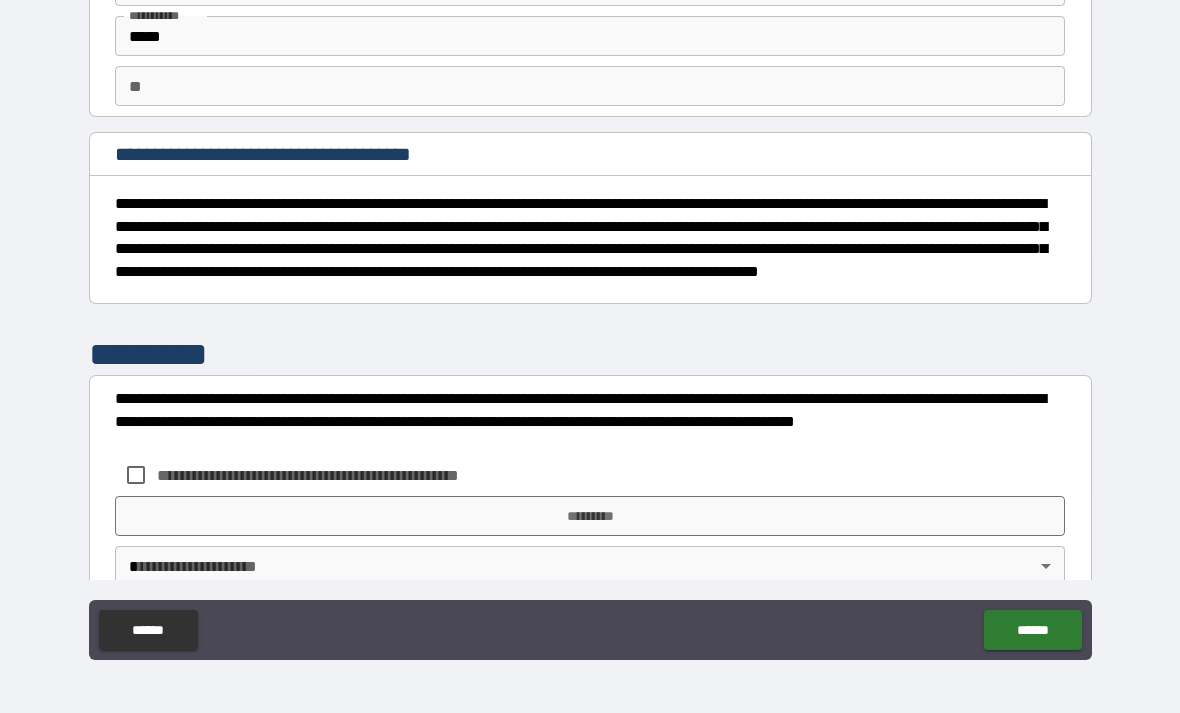 scroll, scrollTop: 130, scrollLeft: 0, axis: vertical 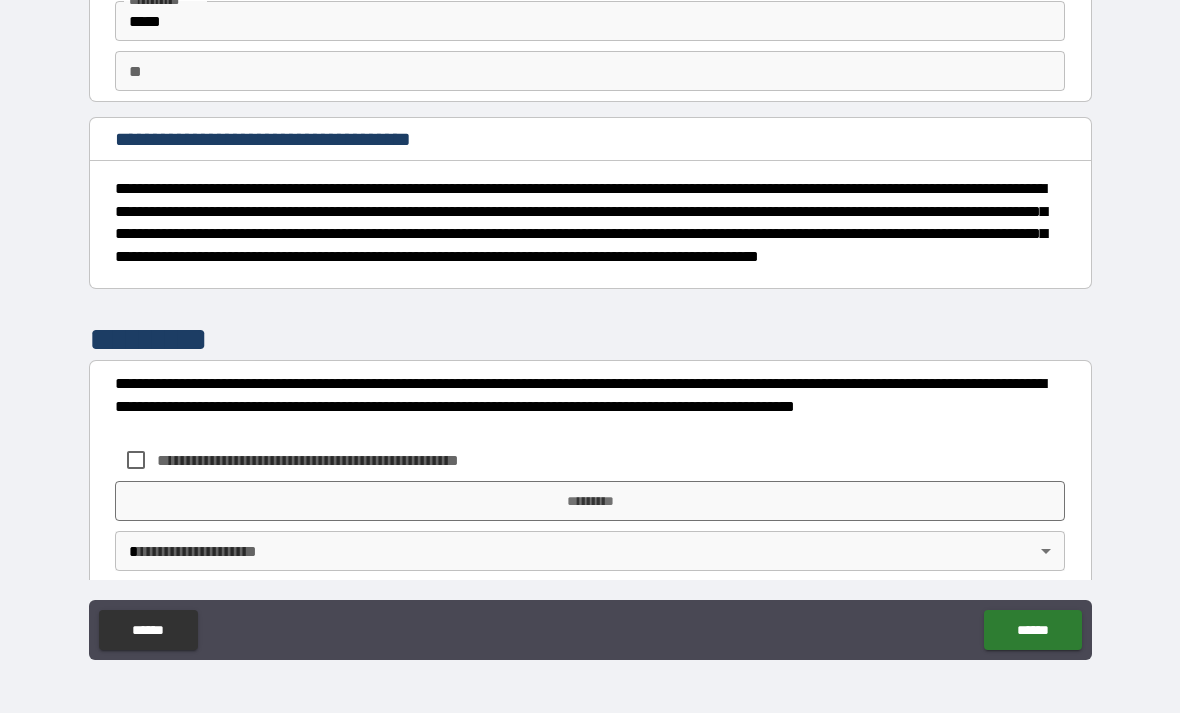 click on "*********" at bounding box center [590, 501] 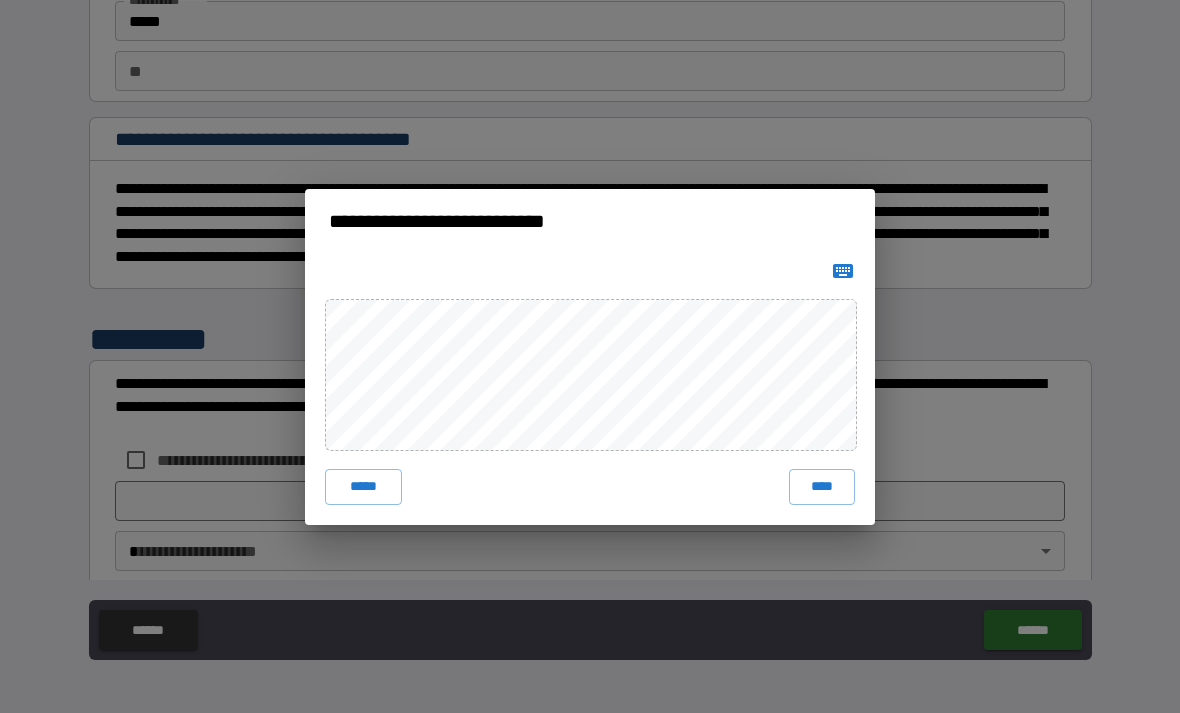 click on "****" at bounding box center [822, 487] 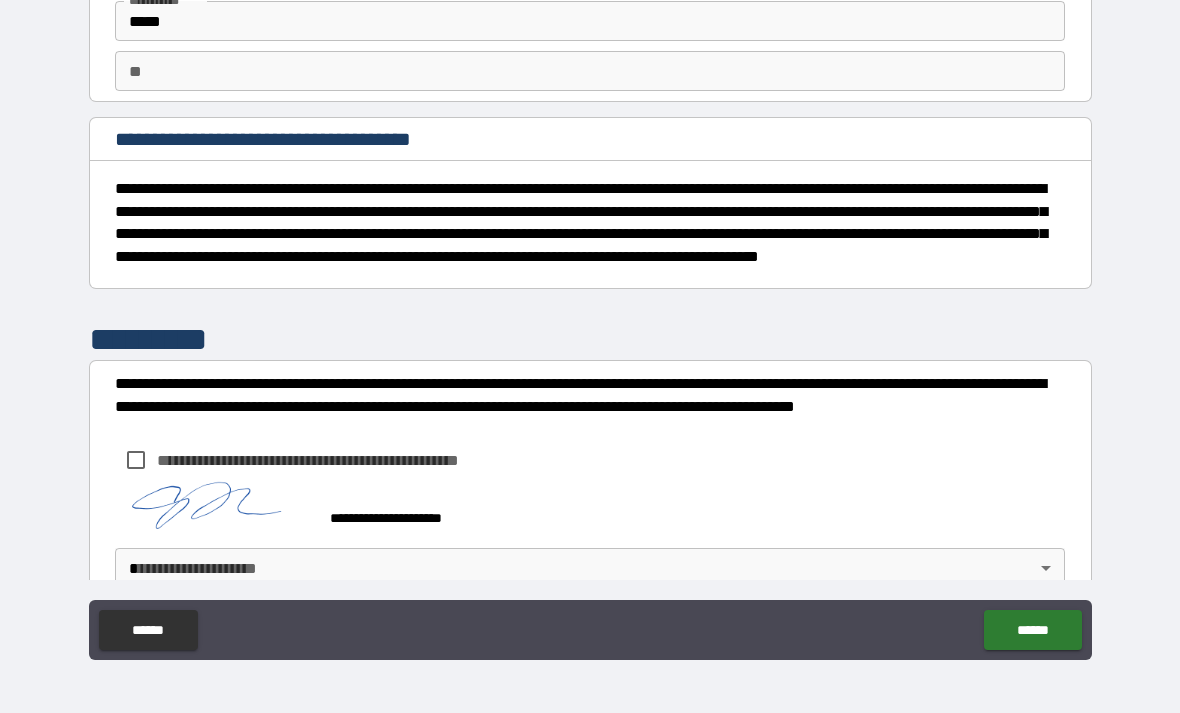 click on "******" at bounding box center (1032, 630) 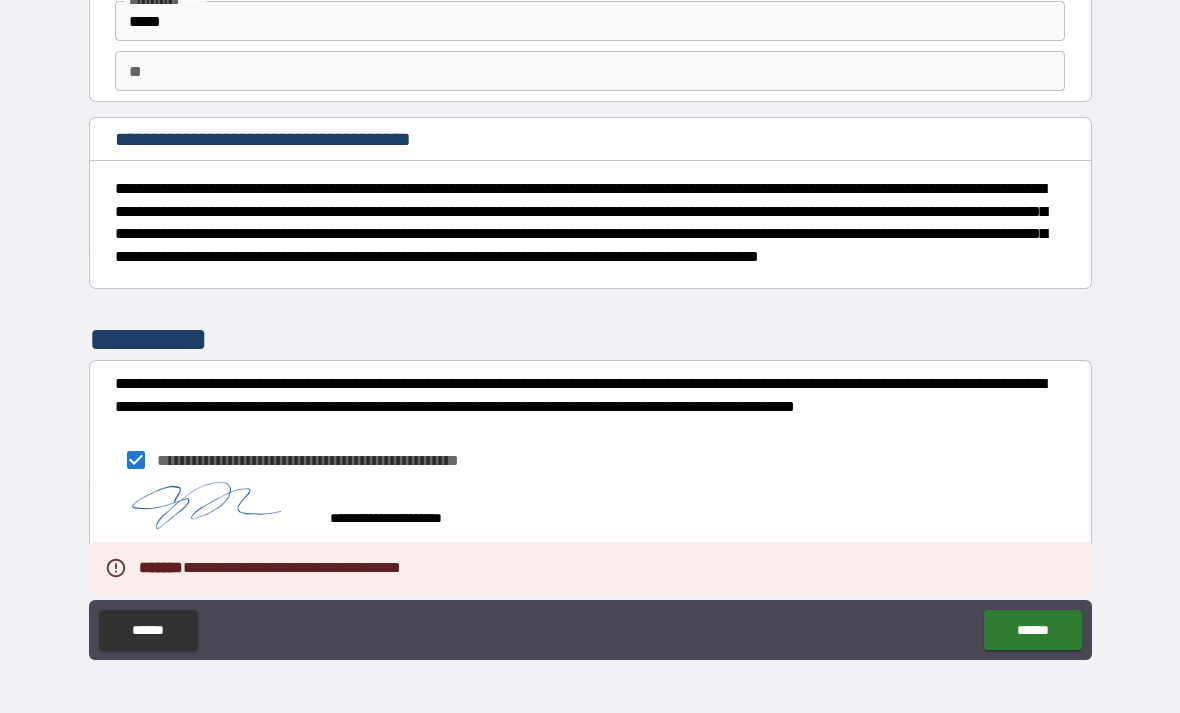 click on "******" at bounding box center [1032, 630] 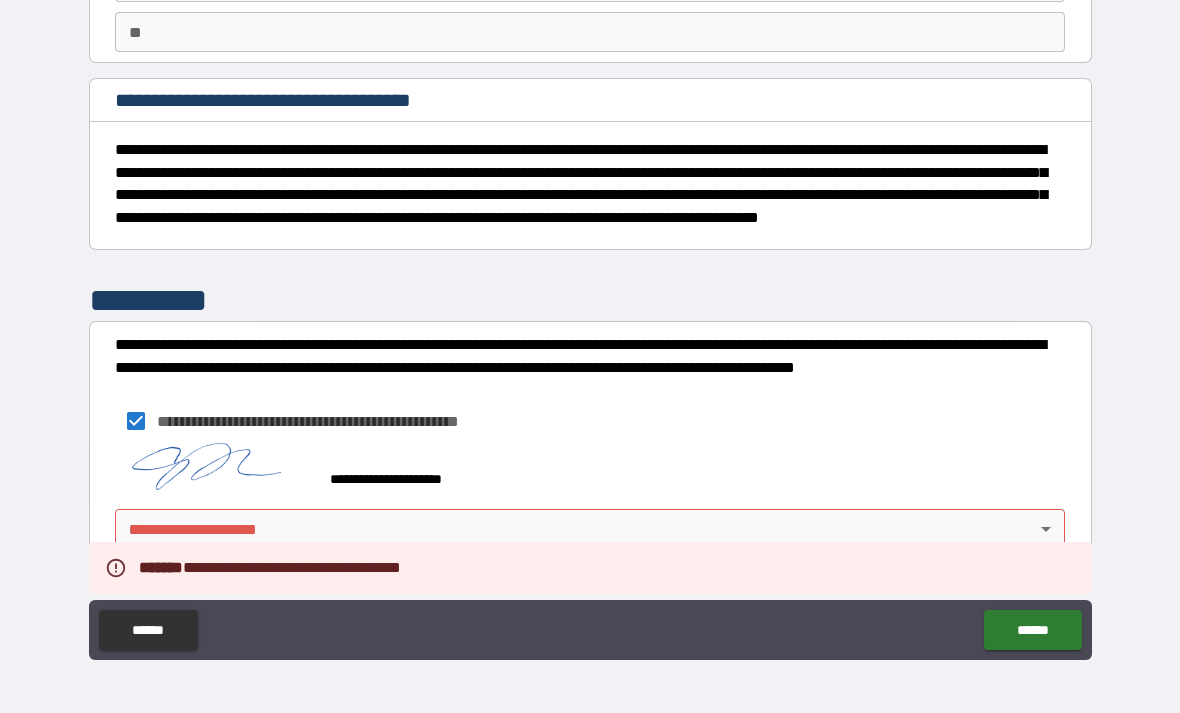 scroll, scrollTop: 169, scrollLeft: 0, axis: vertical 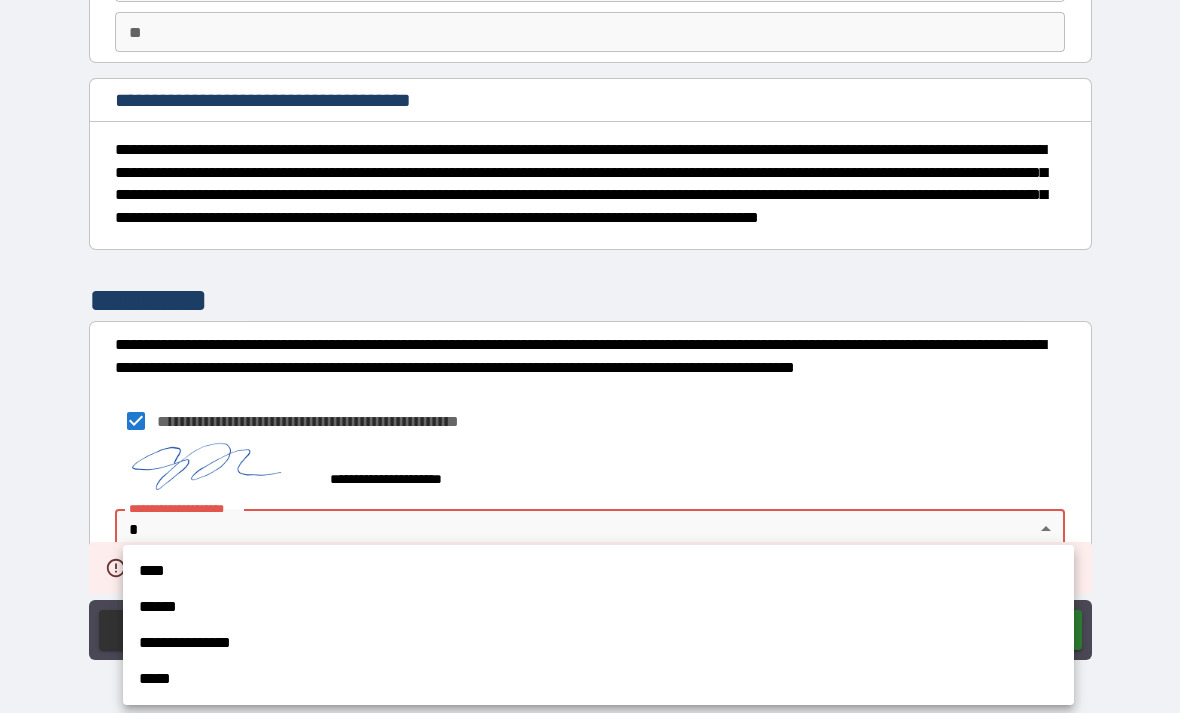 click on "****" at bounding box center [598, 571] 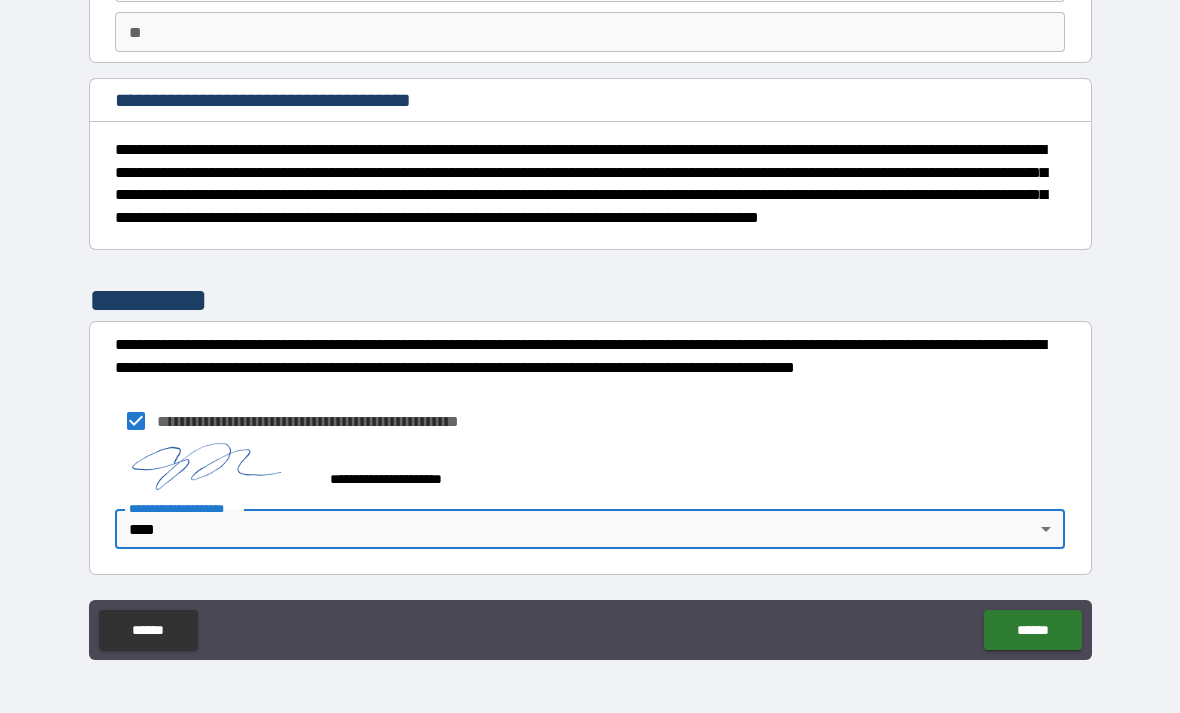 click on "**********" at bounding box center [590, 324] 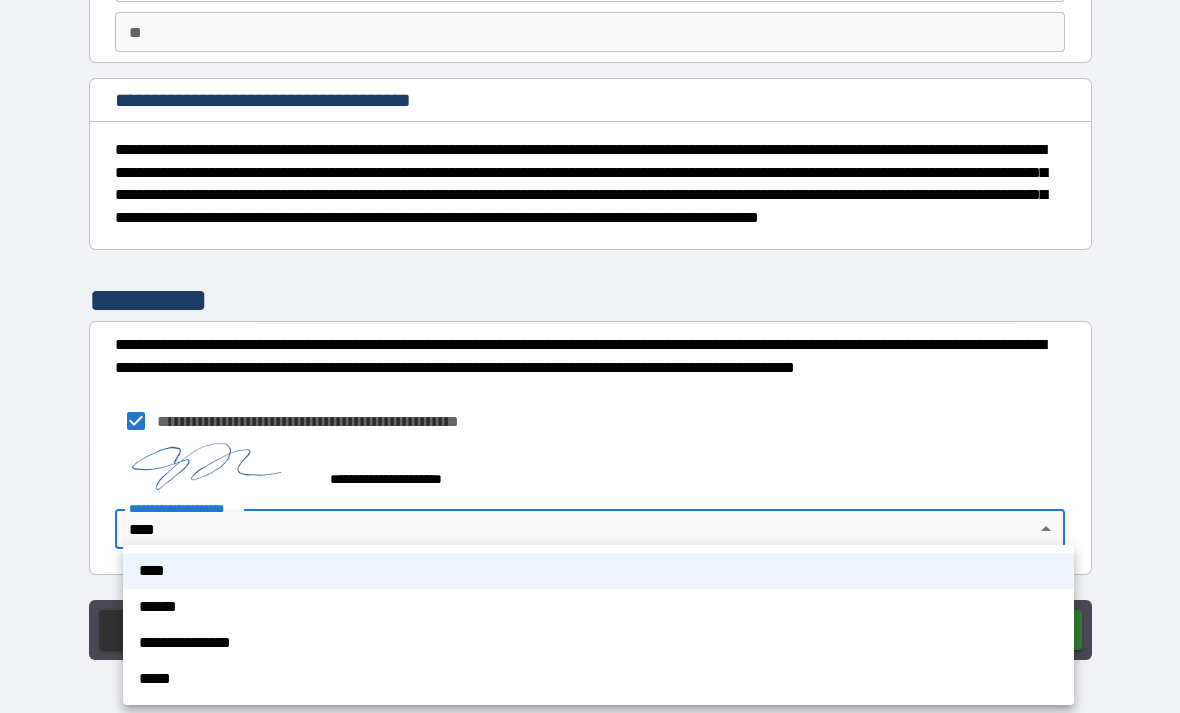 click on "**********" at bounding box center [598, 643] 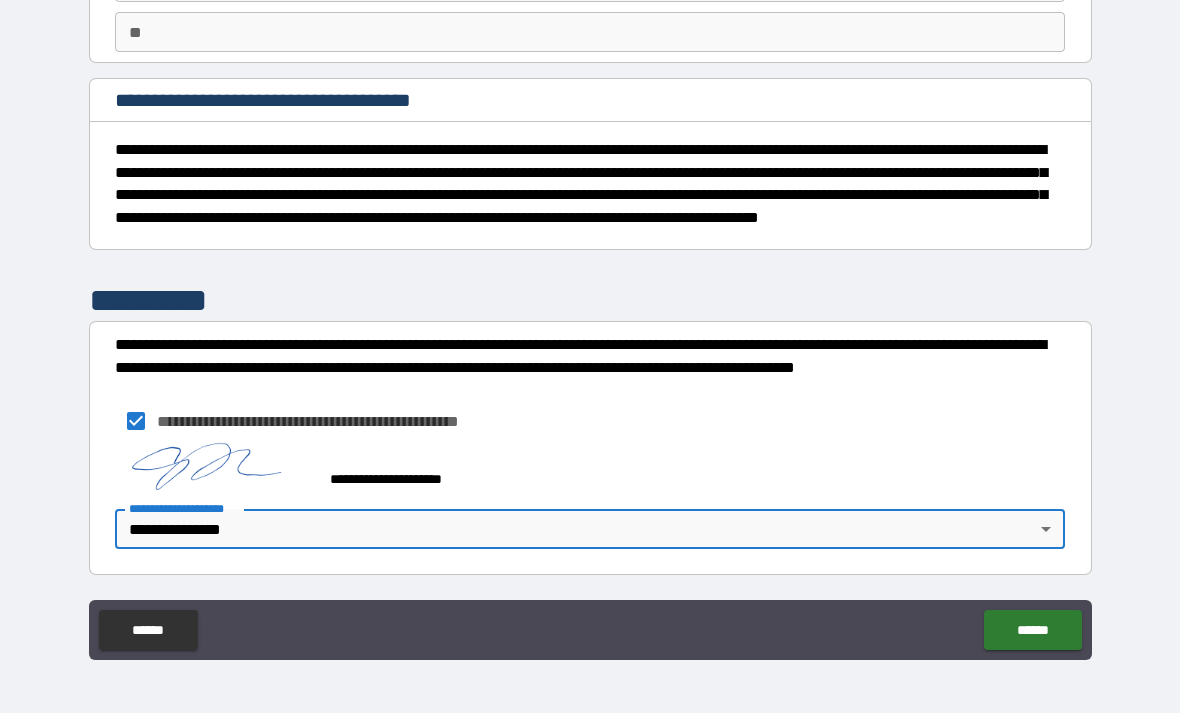 click on "******" at bounding box center [1032, 630] 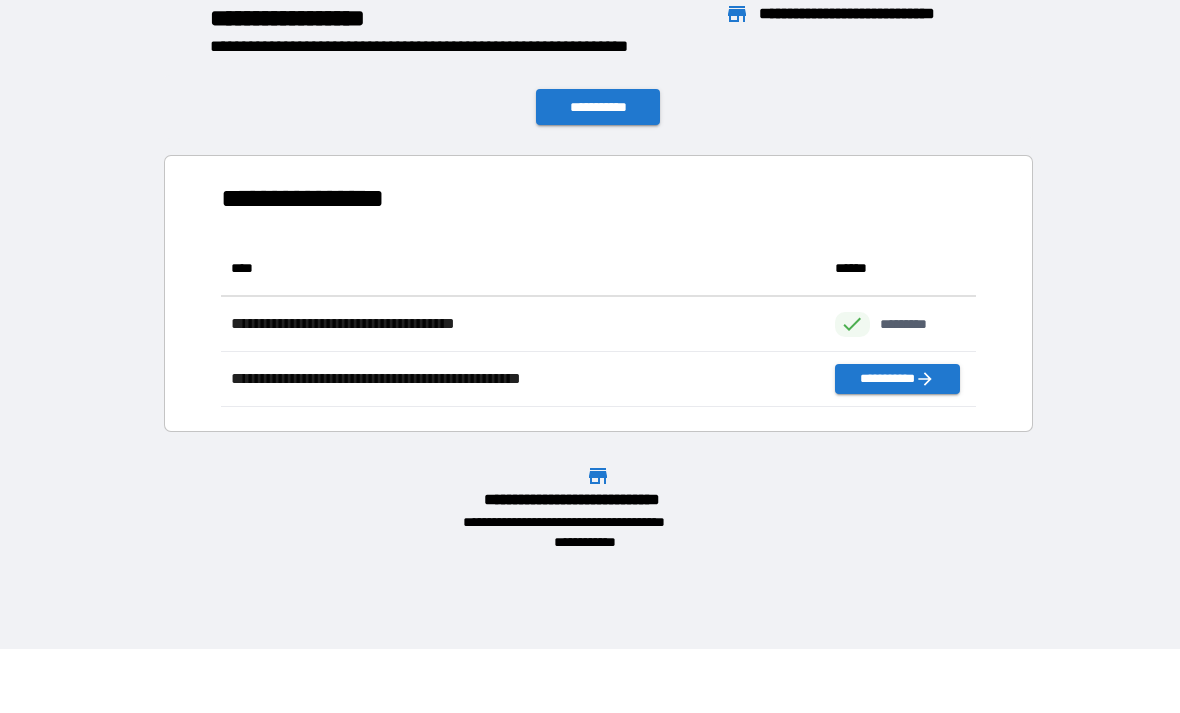 scroll, scrollTop: 1, scrollLeft: 1, axis: both 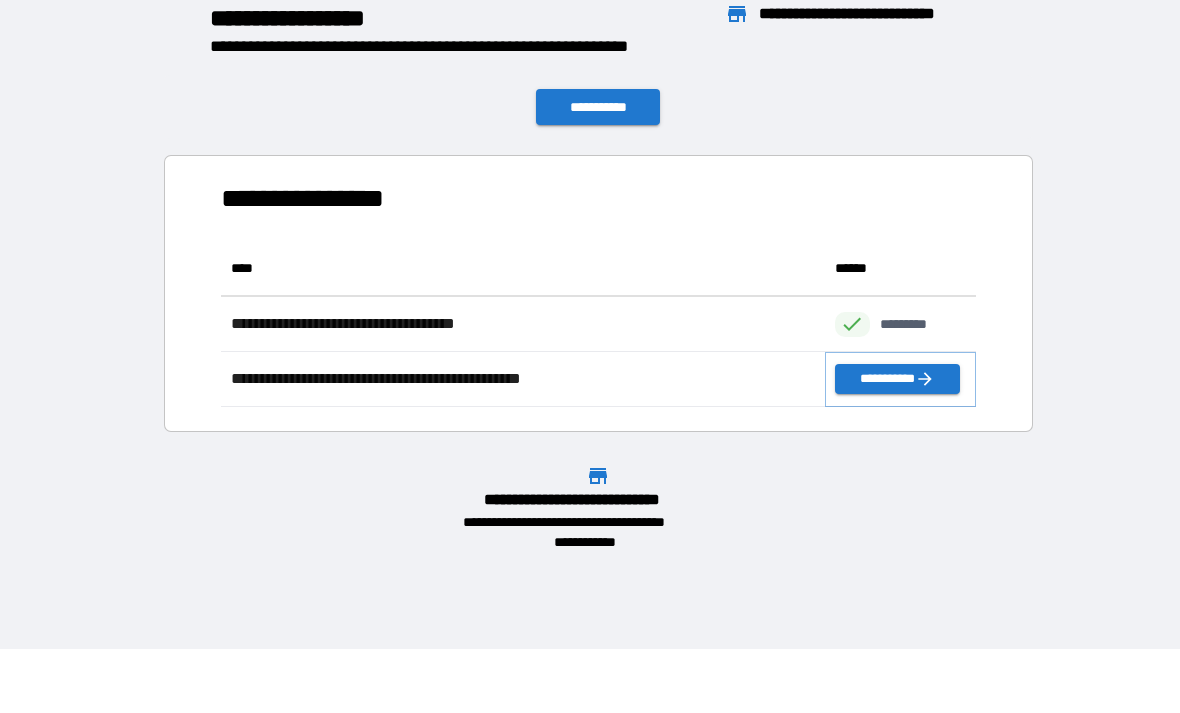 click on "**********" at bounding box center [897, 379] 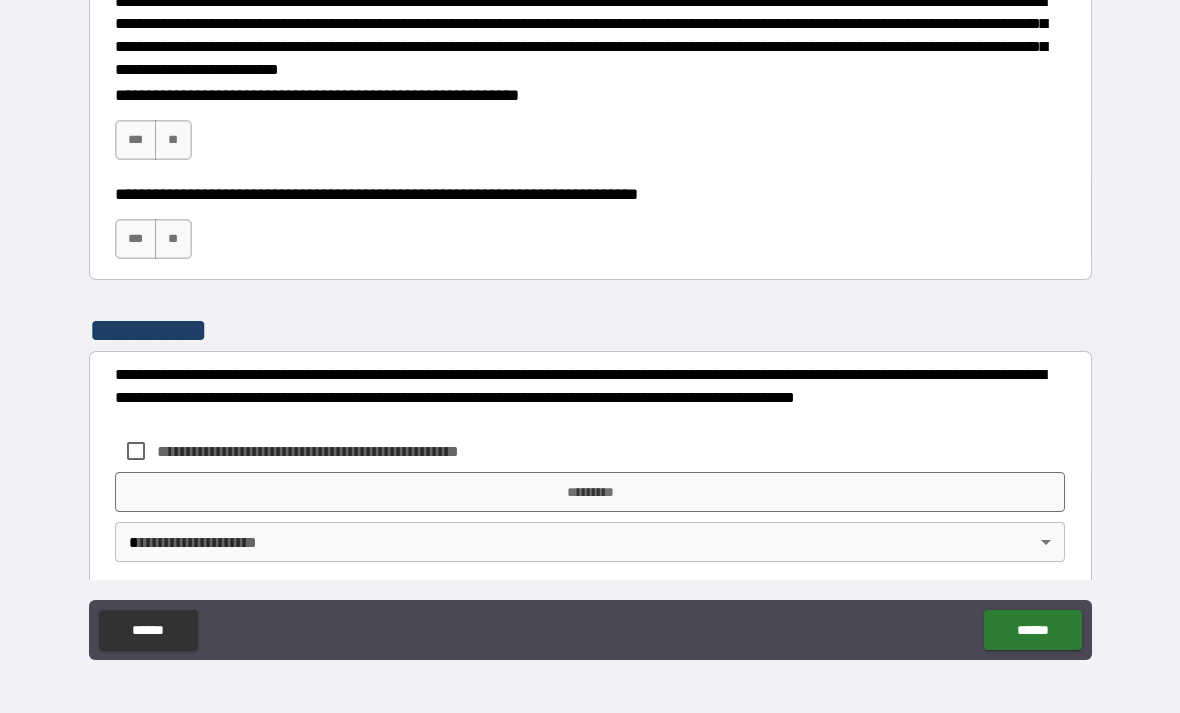 scroll, scrollTop: 680, scrollLeft: 0, axis: vertical 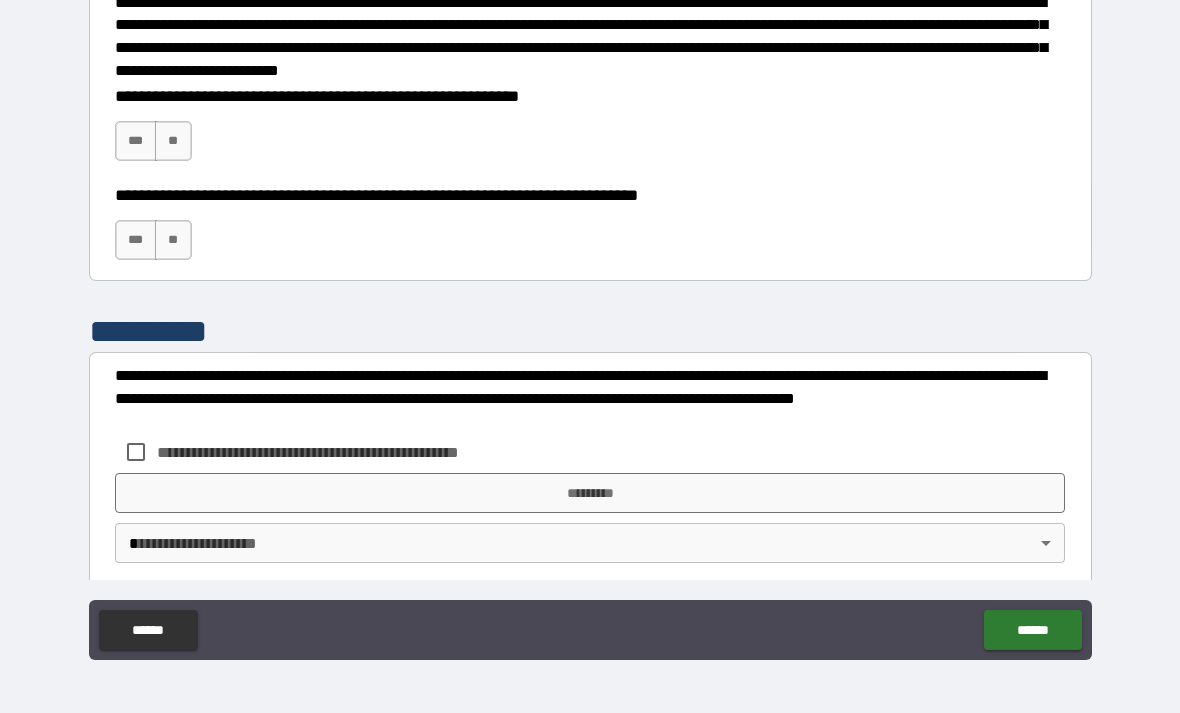 click on "***" at bounding box center [136, 141] 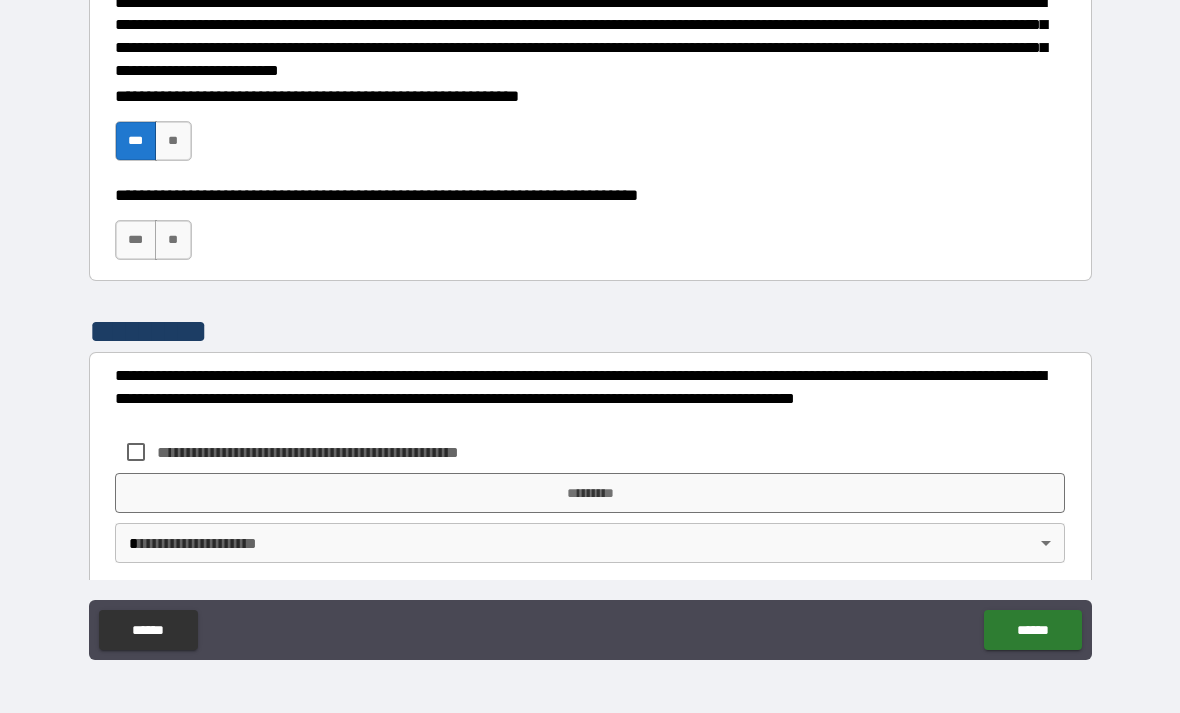 click on "***" at bounding box center (136, 240) 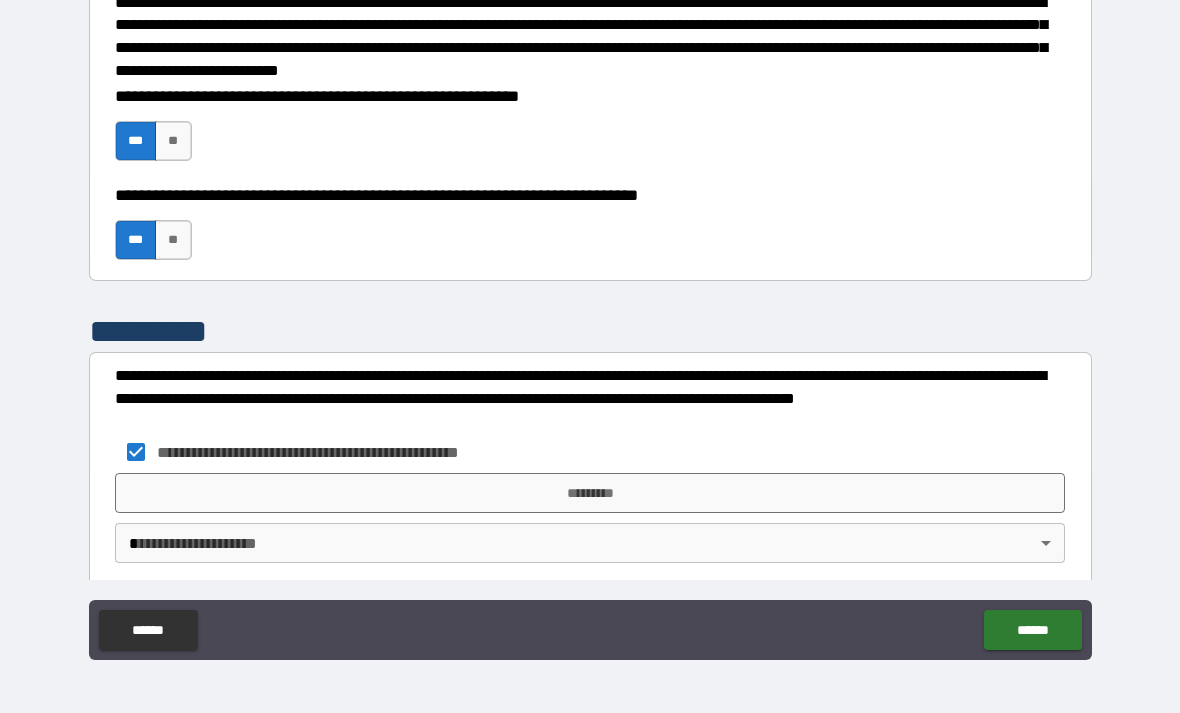 click on "*********" at bounding box center (590, 493) 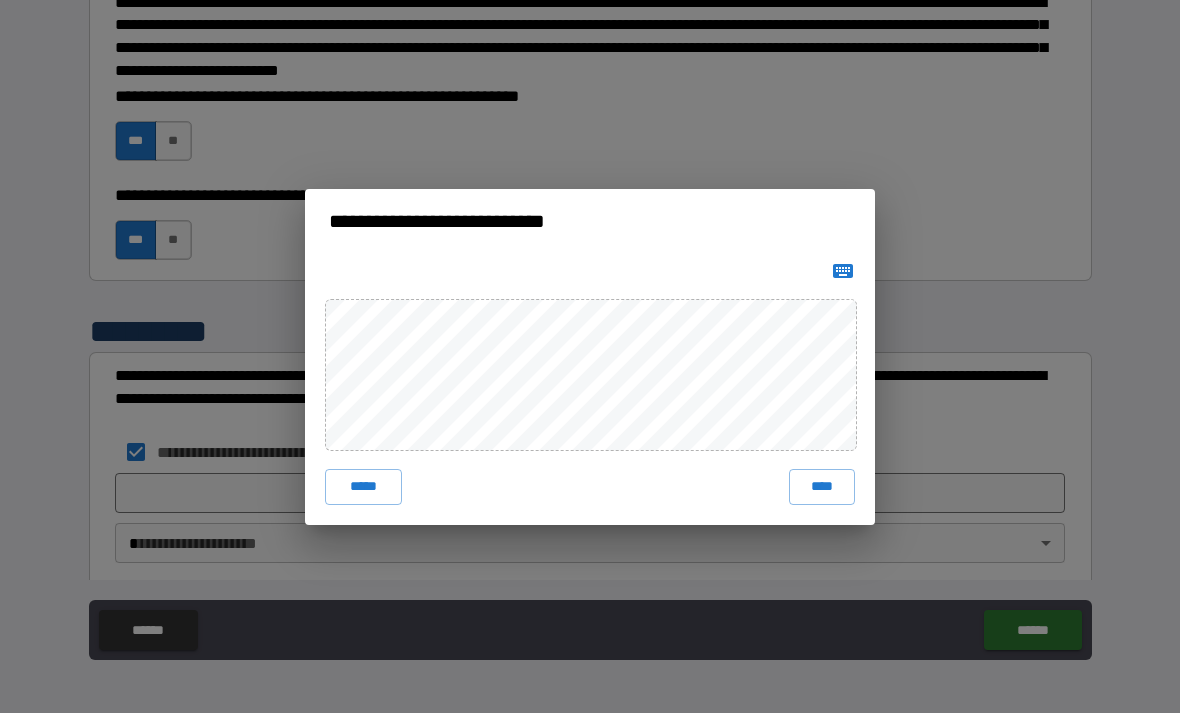 click on "****" at bounding box center [822, 487] 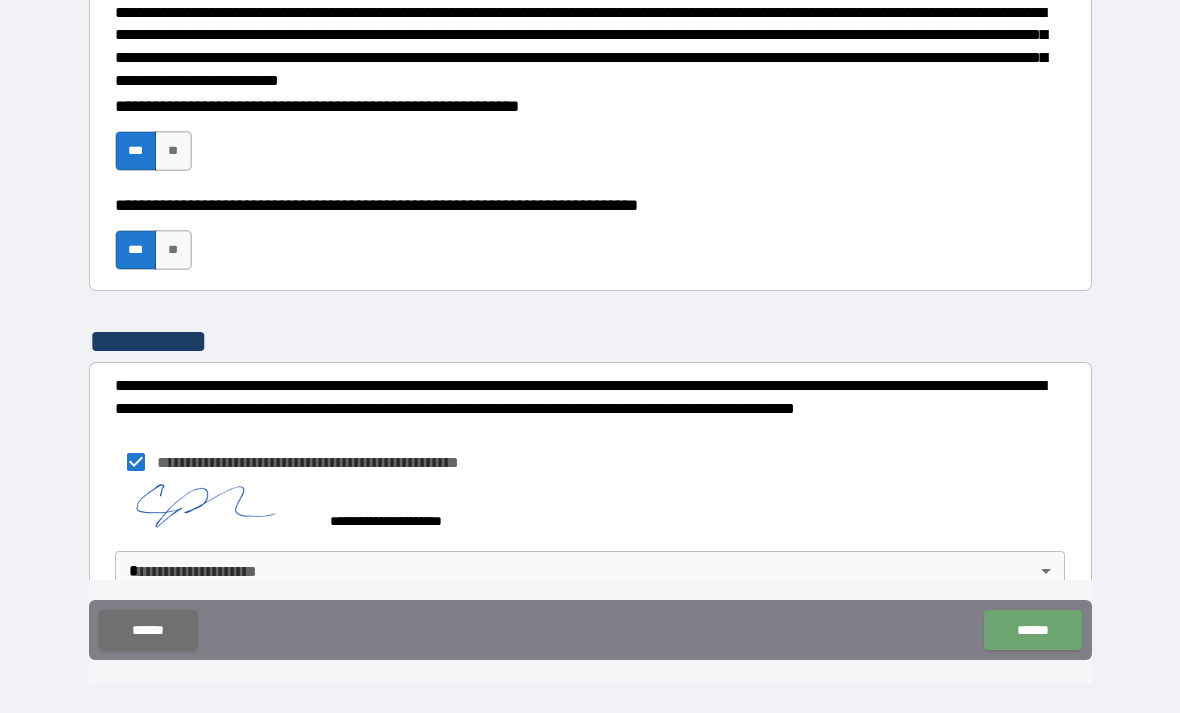 click on "******" at bounding box center [1032, 630] 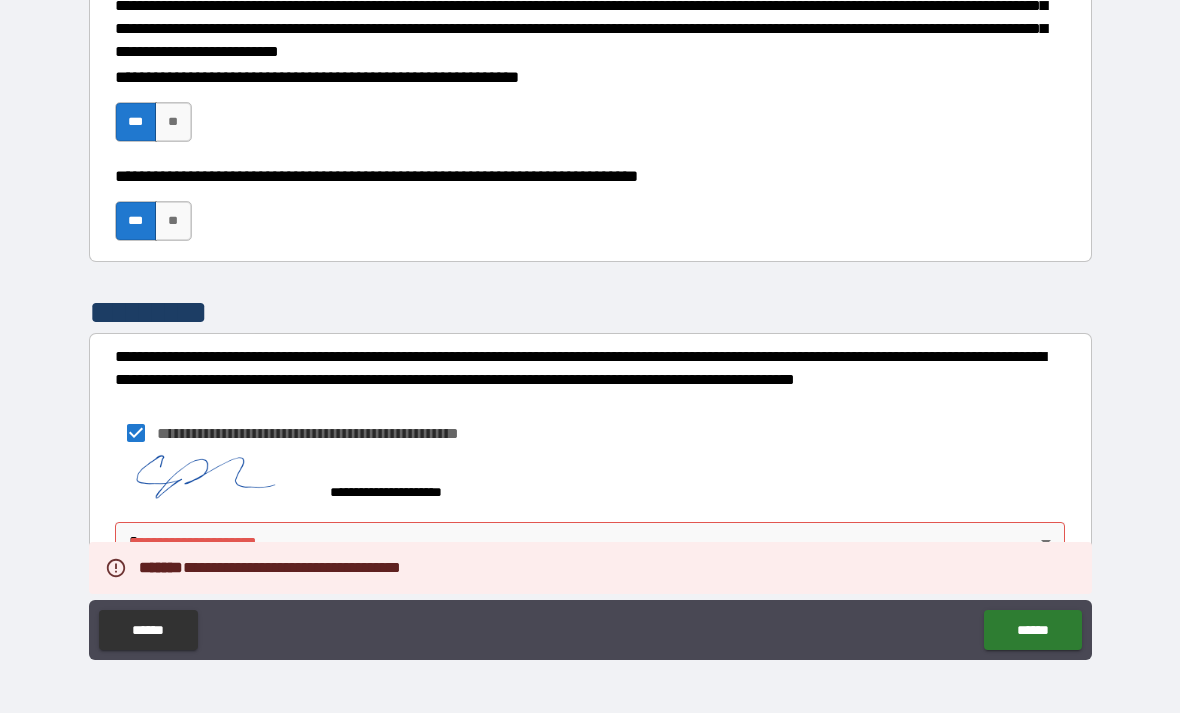 scroll, scrollTop: 697, scrollLeft: 0, axis: vertical 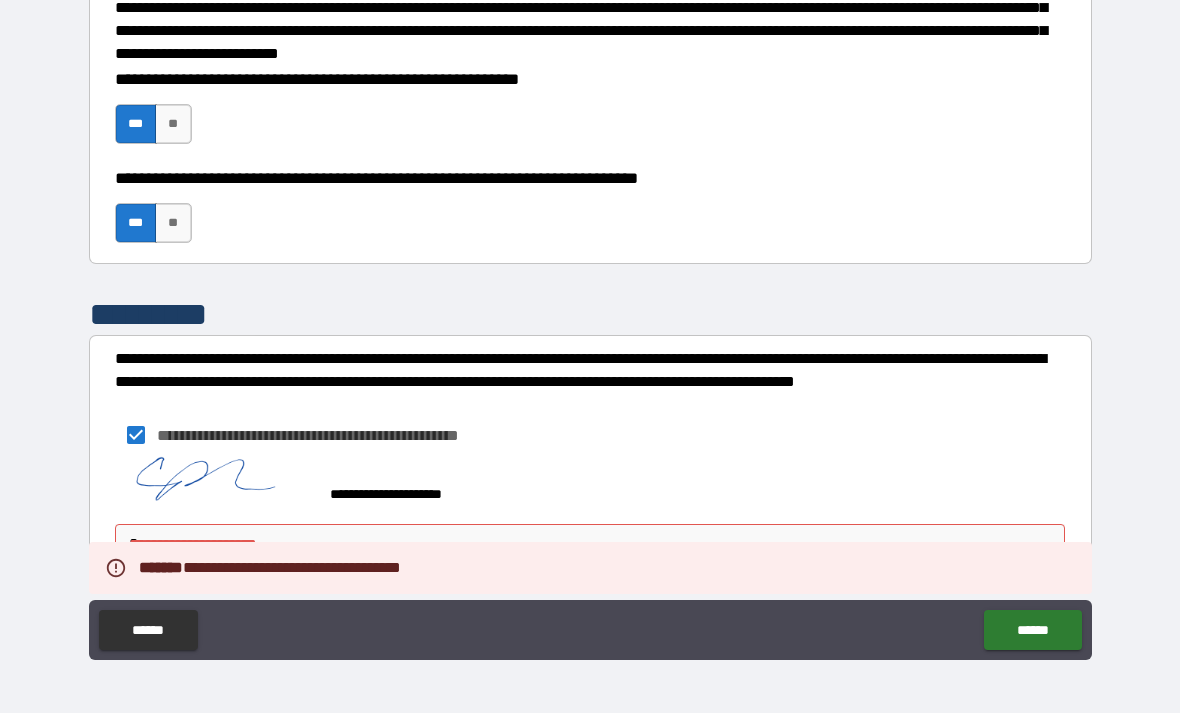 click on "**********" at bounding box center (590, 324) 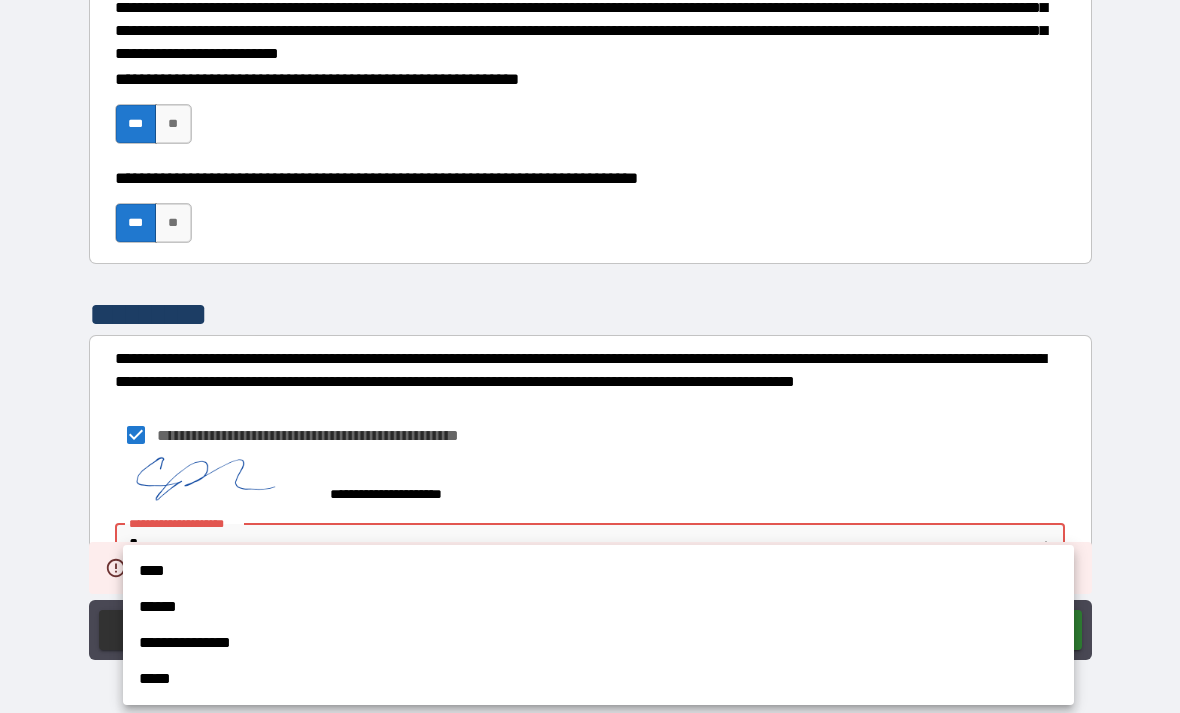 click on "**********" at bounding box center (598, 643) 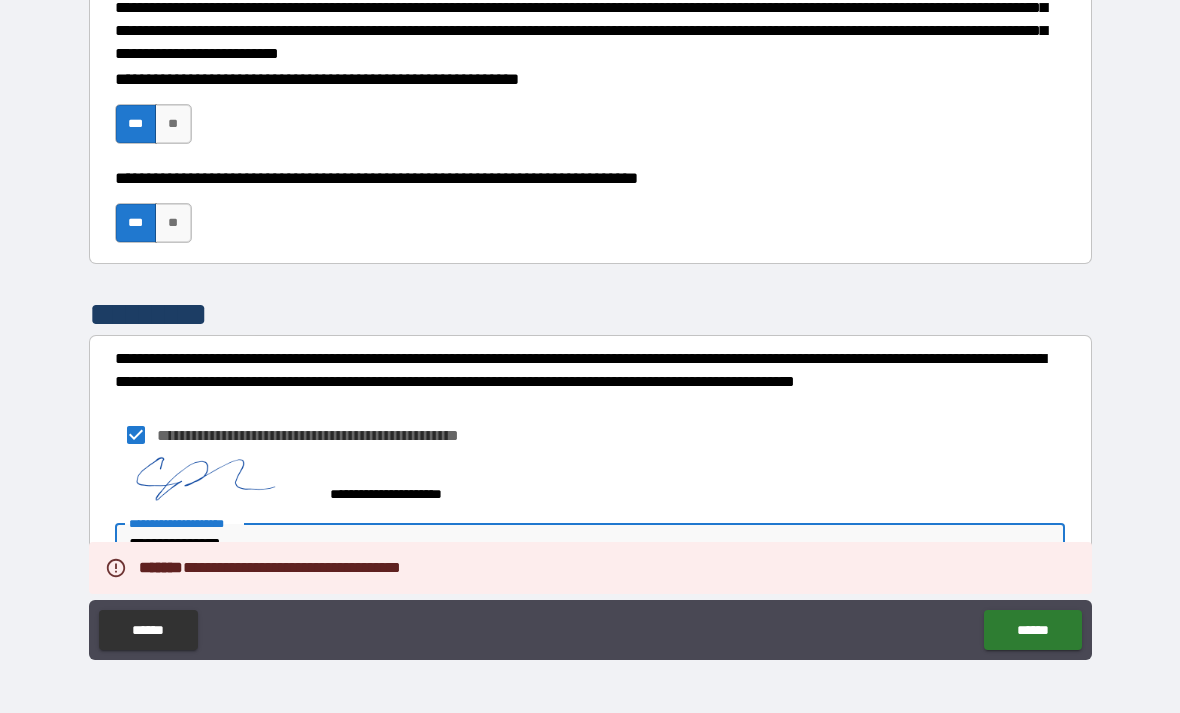click on "******" at bounding box center (1032, 630) 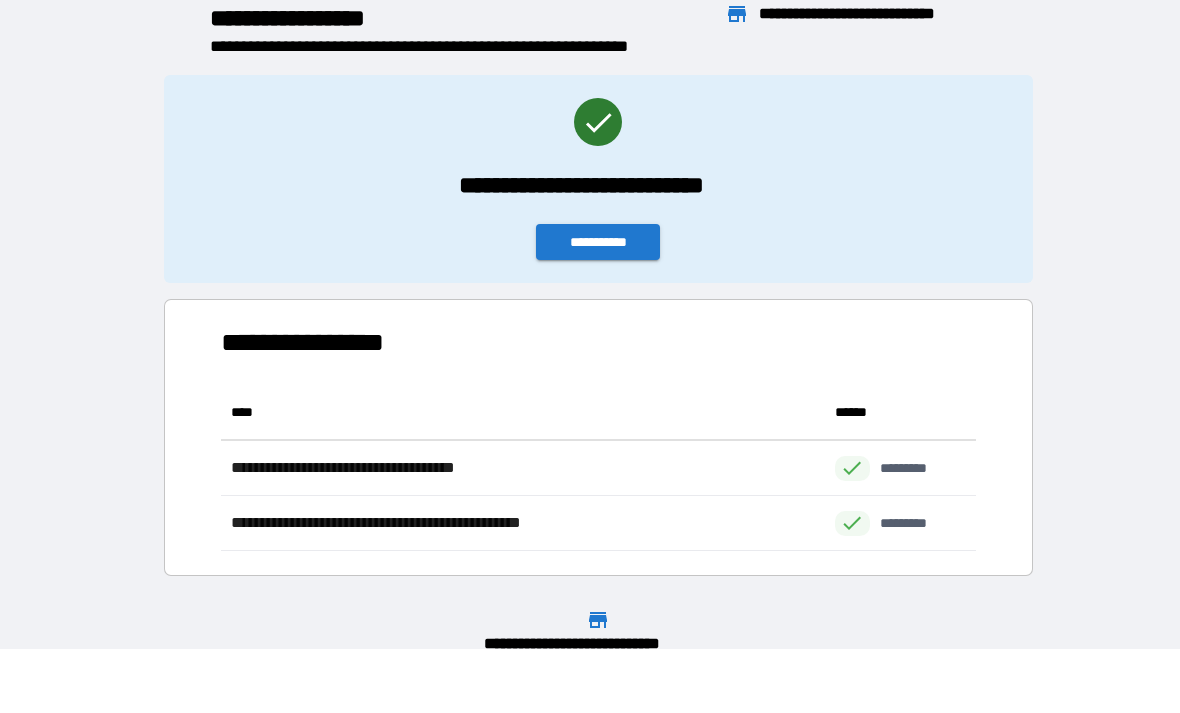 scroll, scrollTop: 1, scrollLeft: 1, axis: both 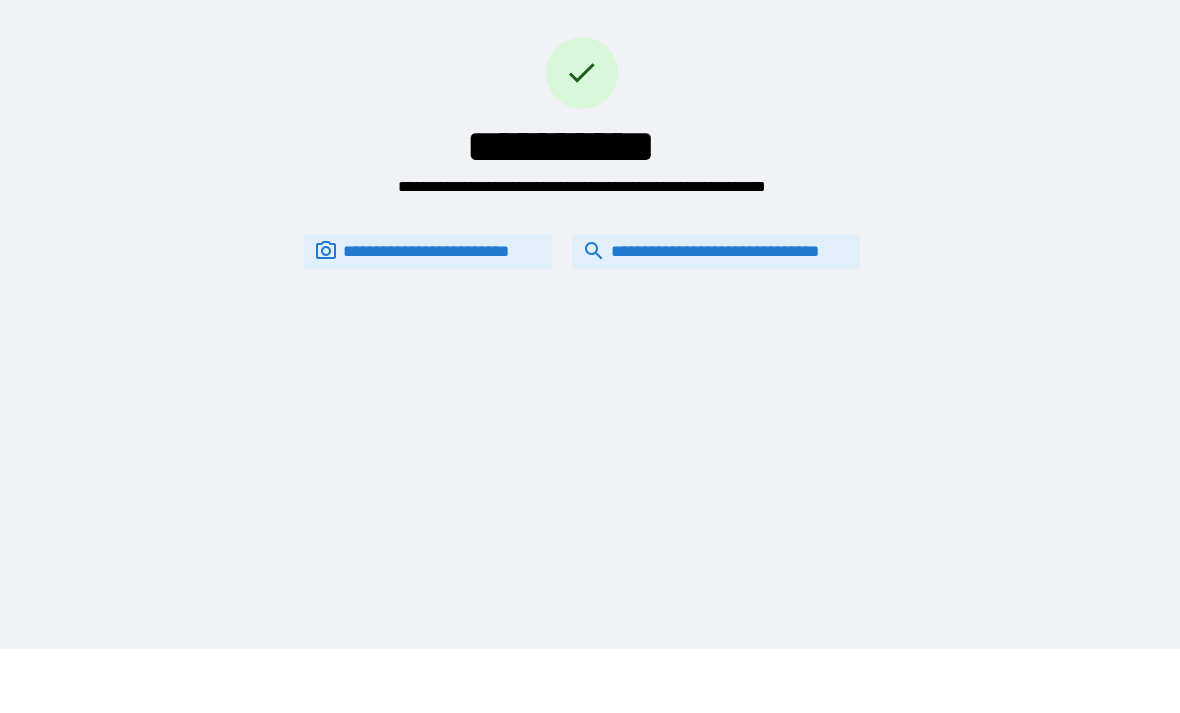 click on "**********" at bounding box center [716, 251] 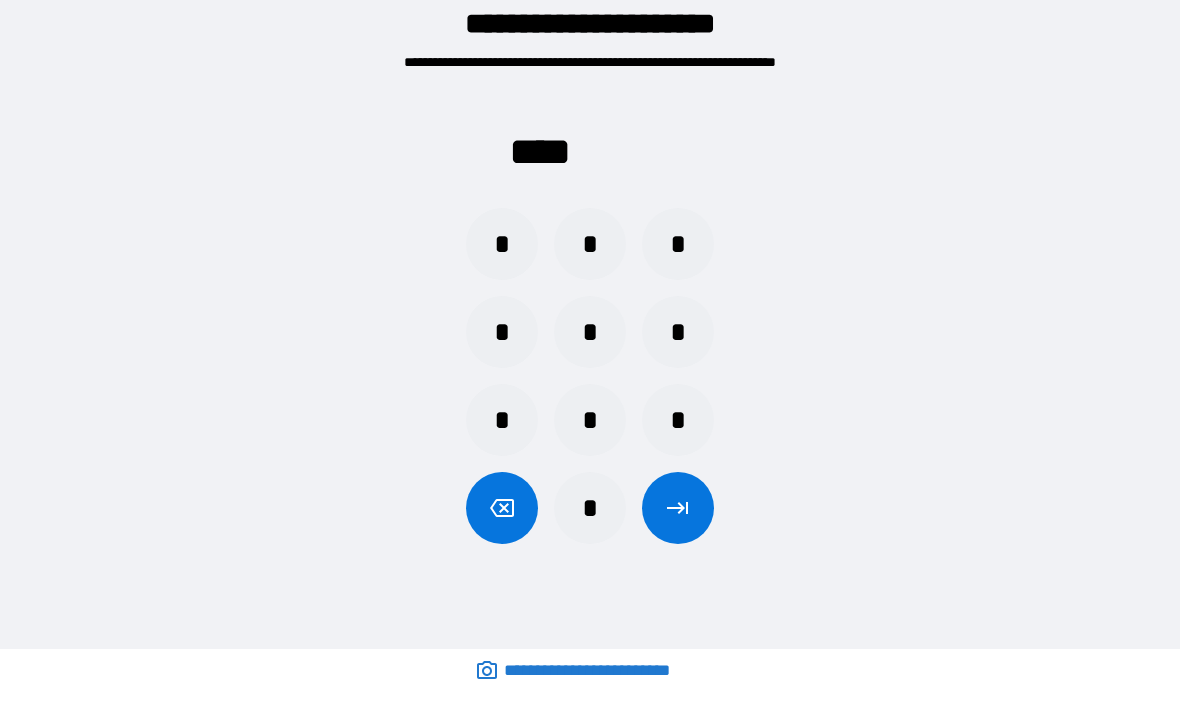 click on "*" at bounding box center [502, 244] 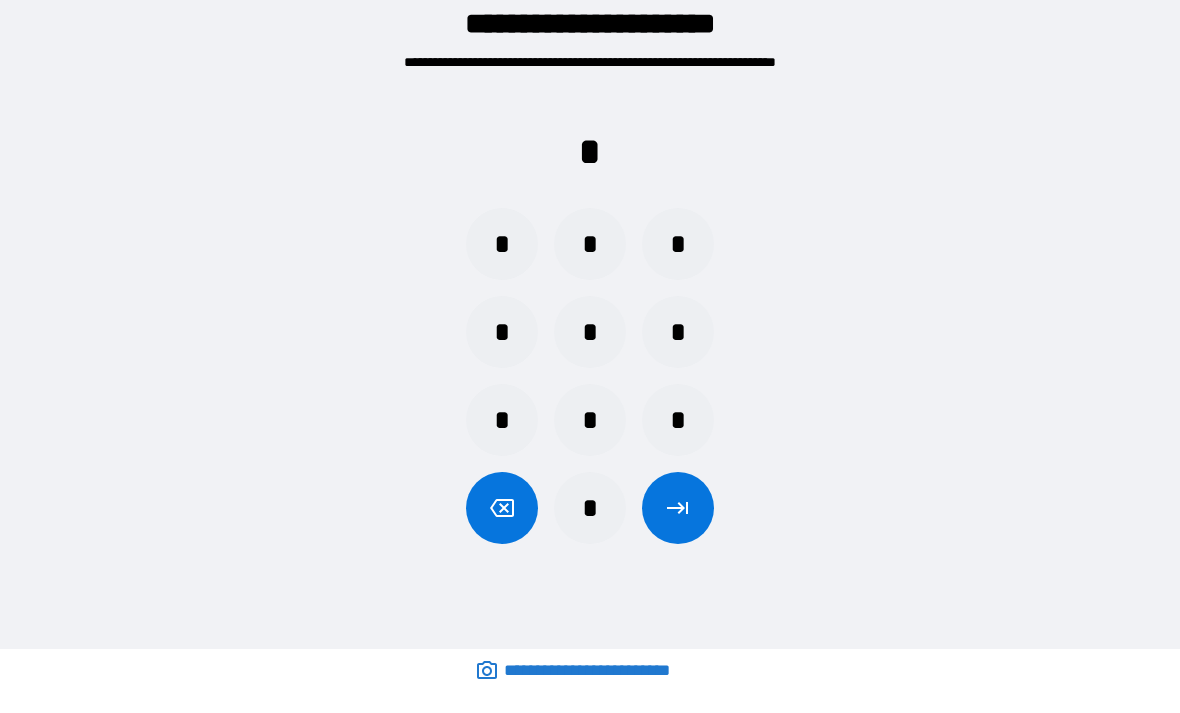 click on "*" at bounding box center [678, 420] 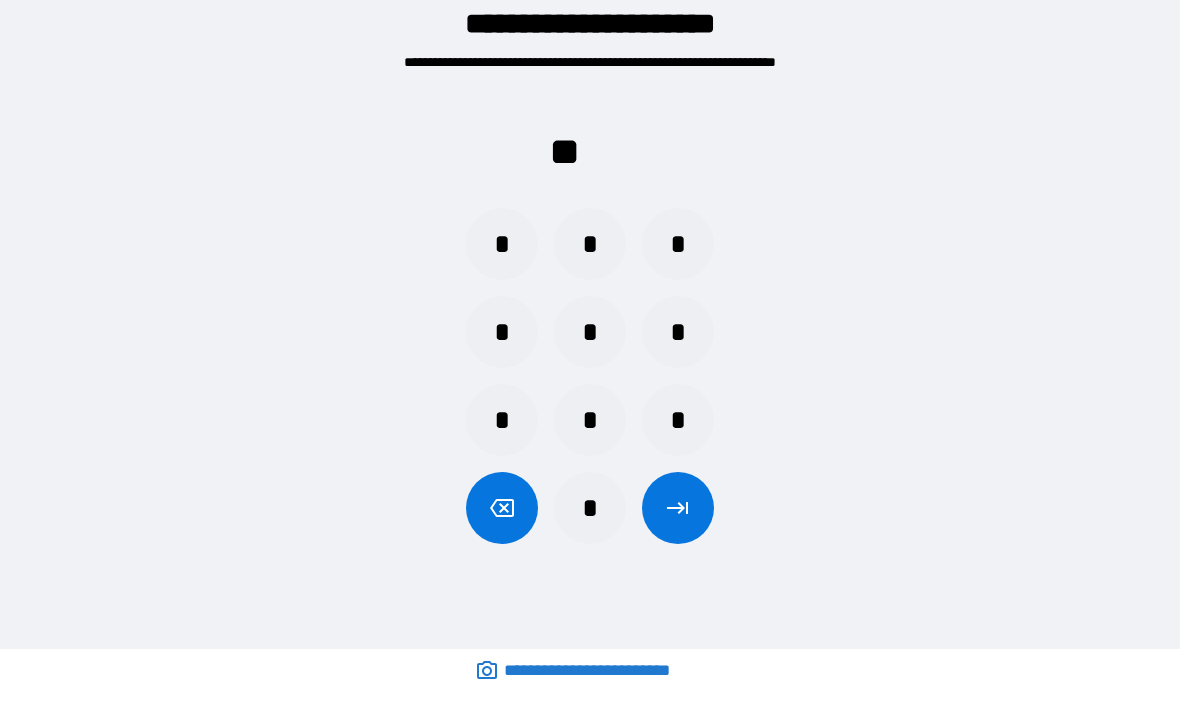 click on "*" at bounding box center [502, 420] 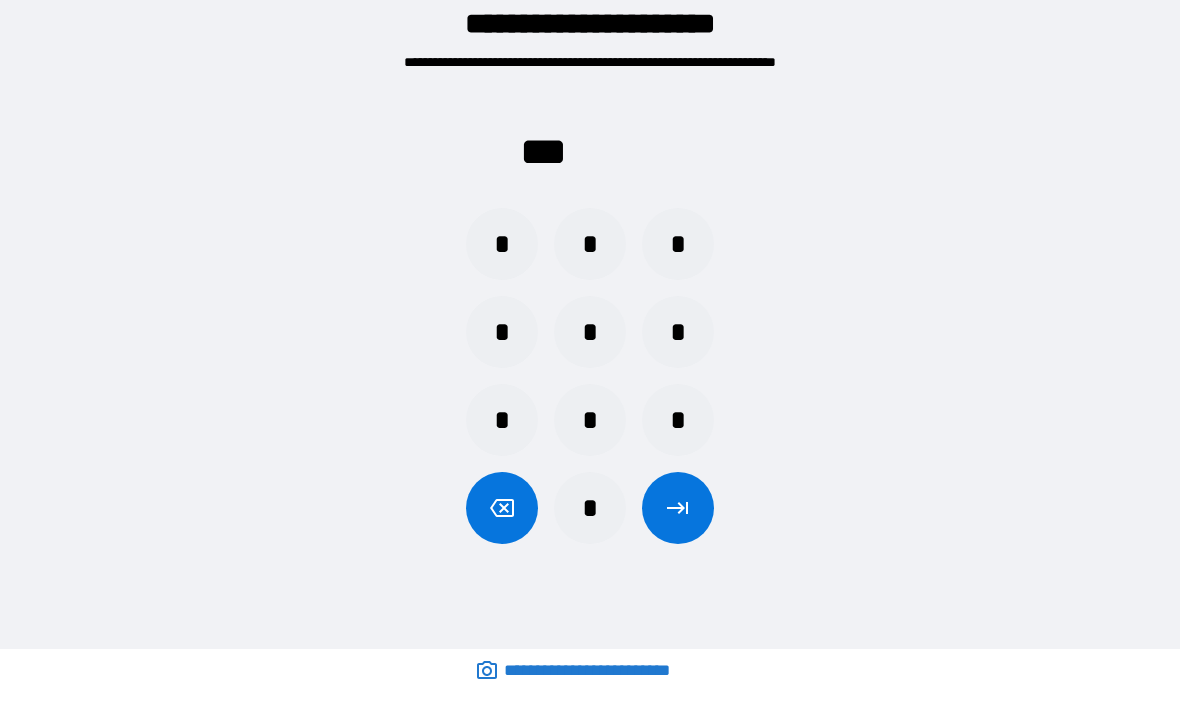 click on "*" at bounding box center [678, 244] 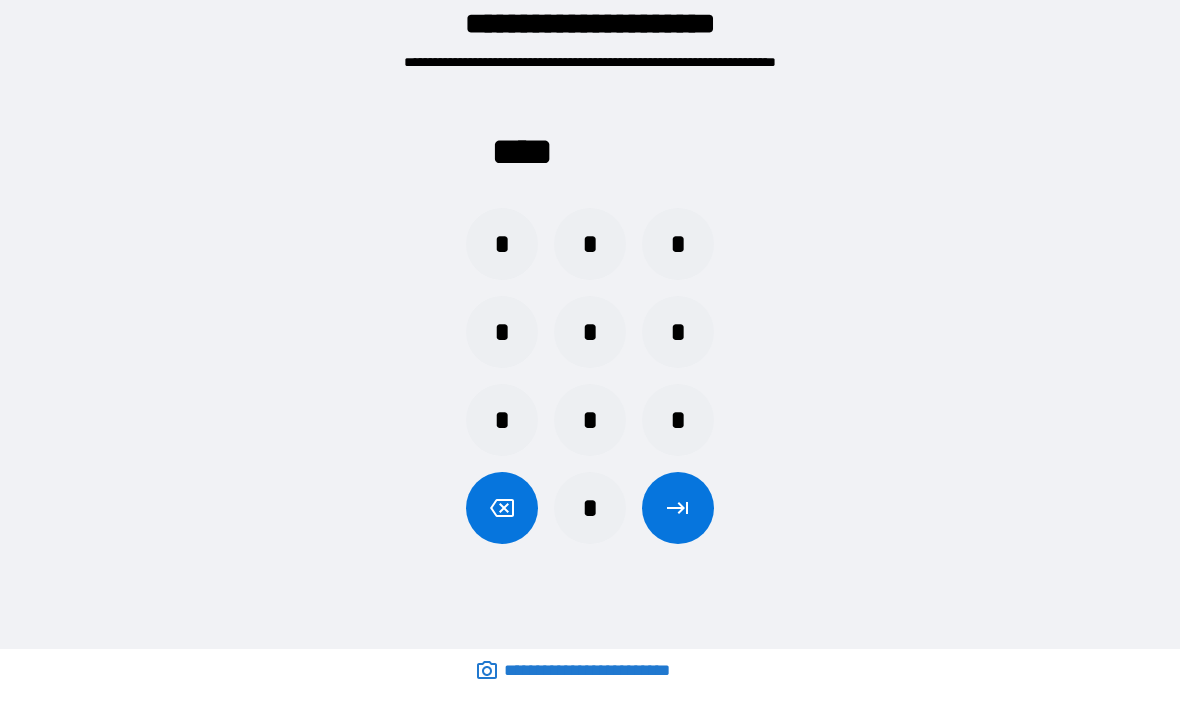 click at bounding box center [678, 508] 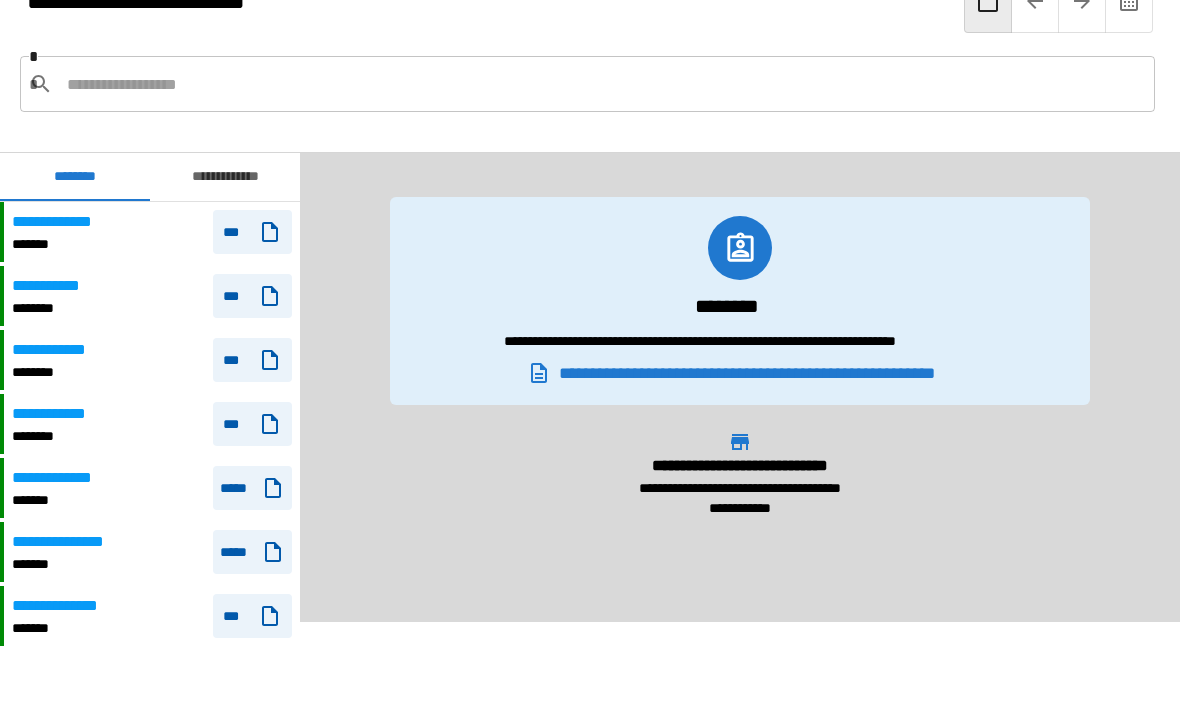 scroll, scrollTop: 0, scrollLeft: 0, axis: both 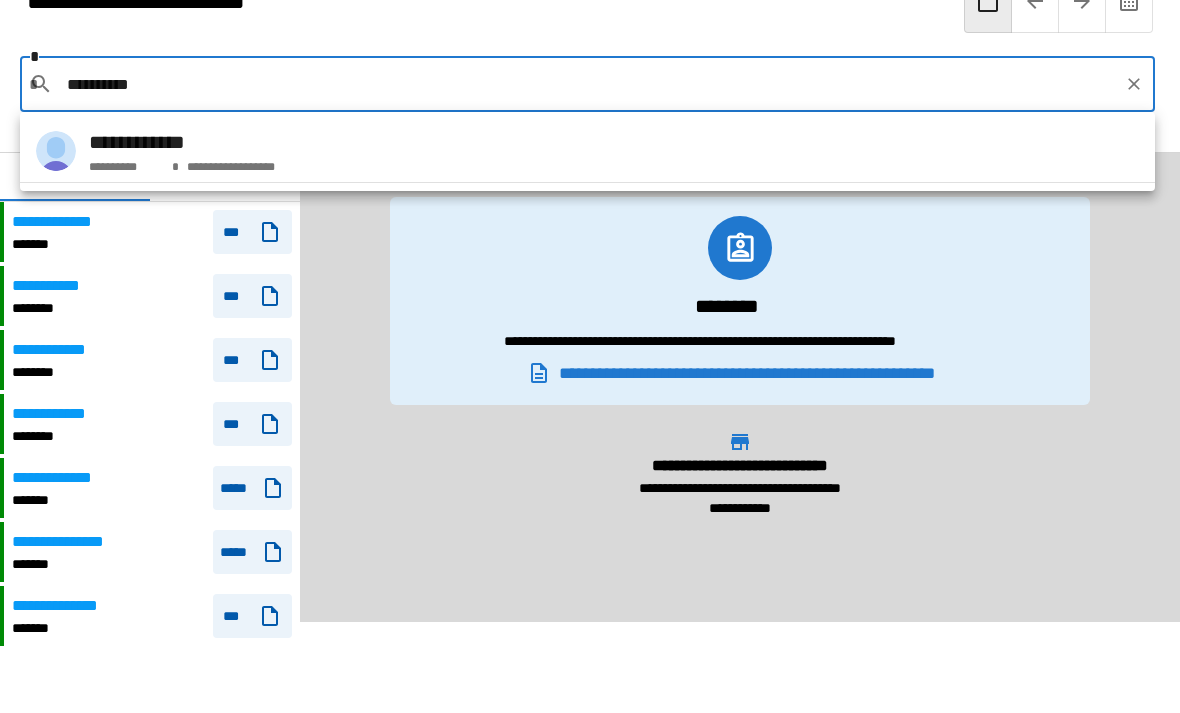 click on "**********" at bounding box center [587, 151] 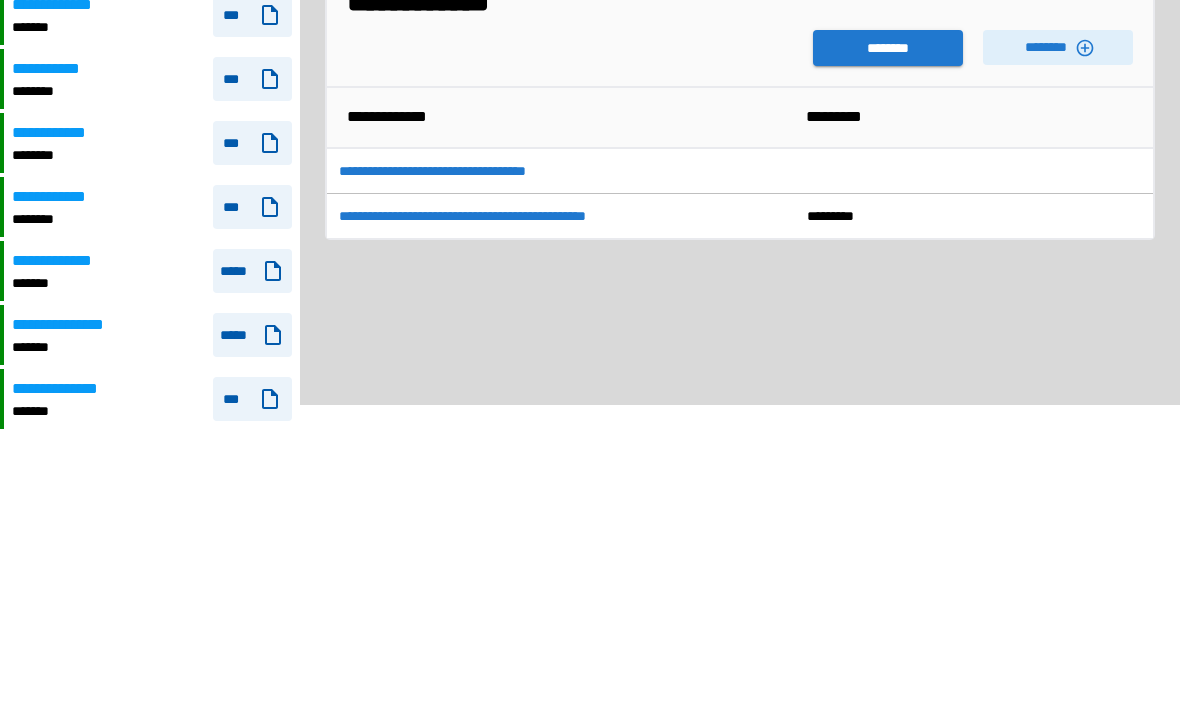 click on "********" at bounding box center (888, 265) 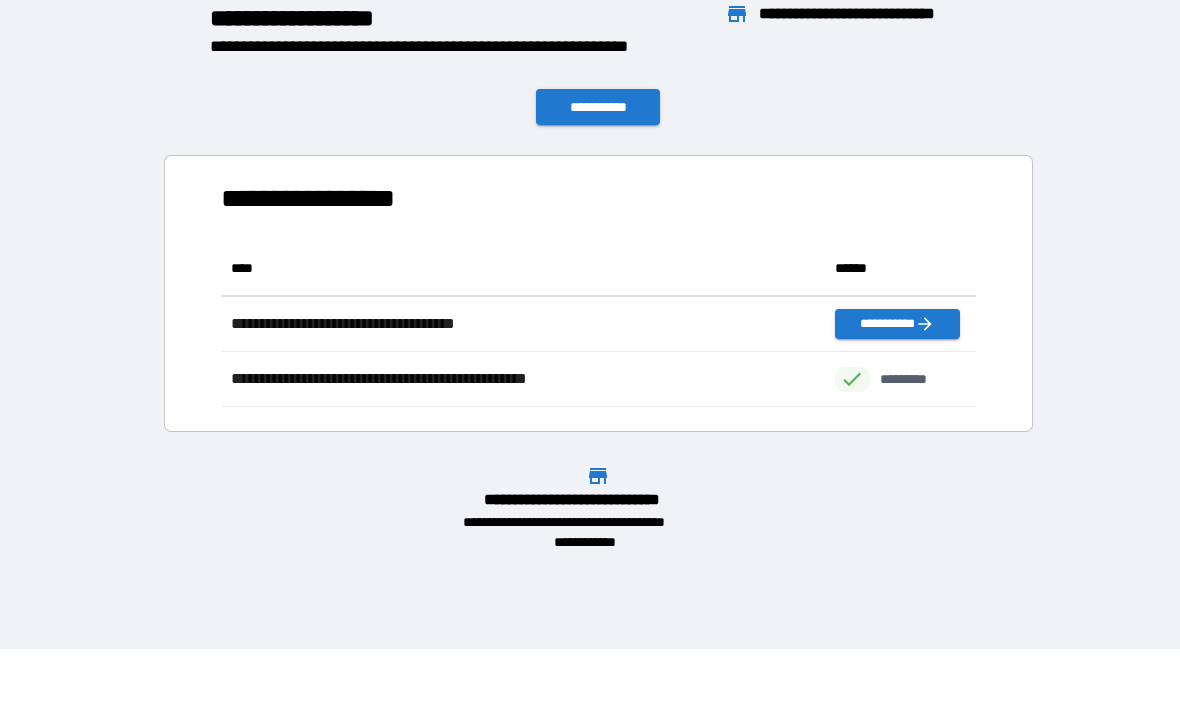 scroll, scrollTop: 1, scrollLeft: 1, axis: both 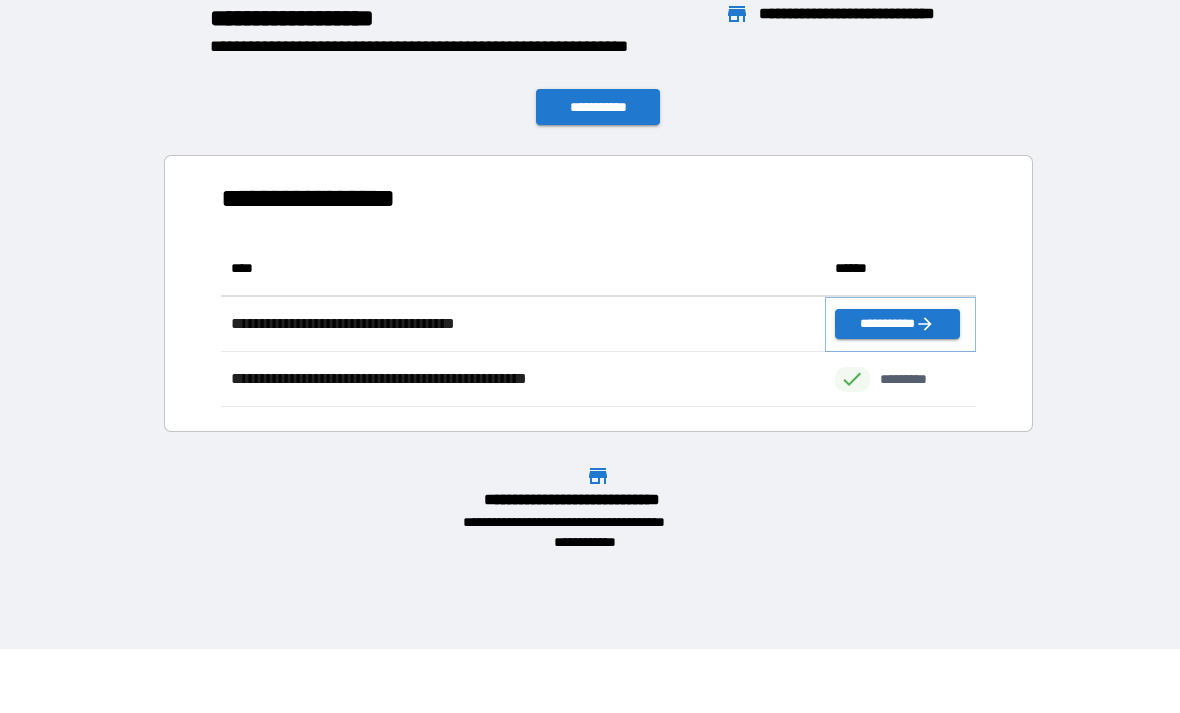 click on "**********" at bounding box center (897, 324) 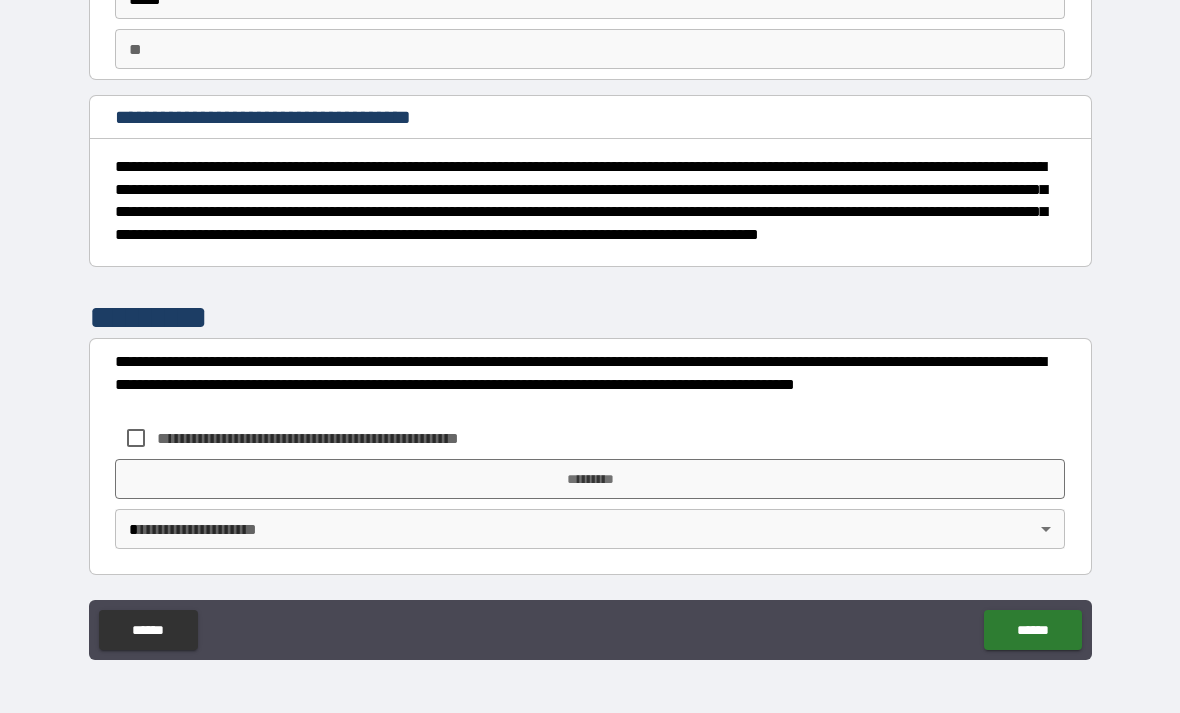 scroll, scrollTop: 152, scrollLeft: 0, axis: vertical 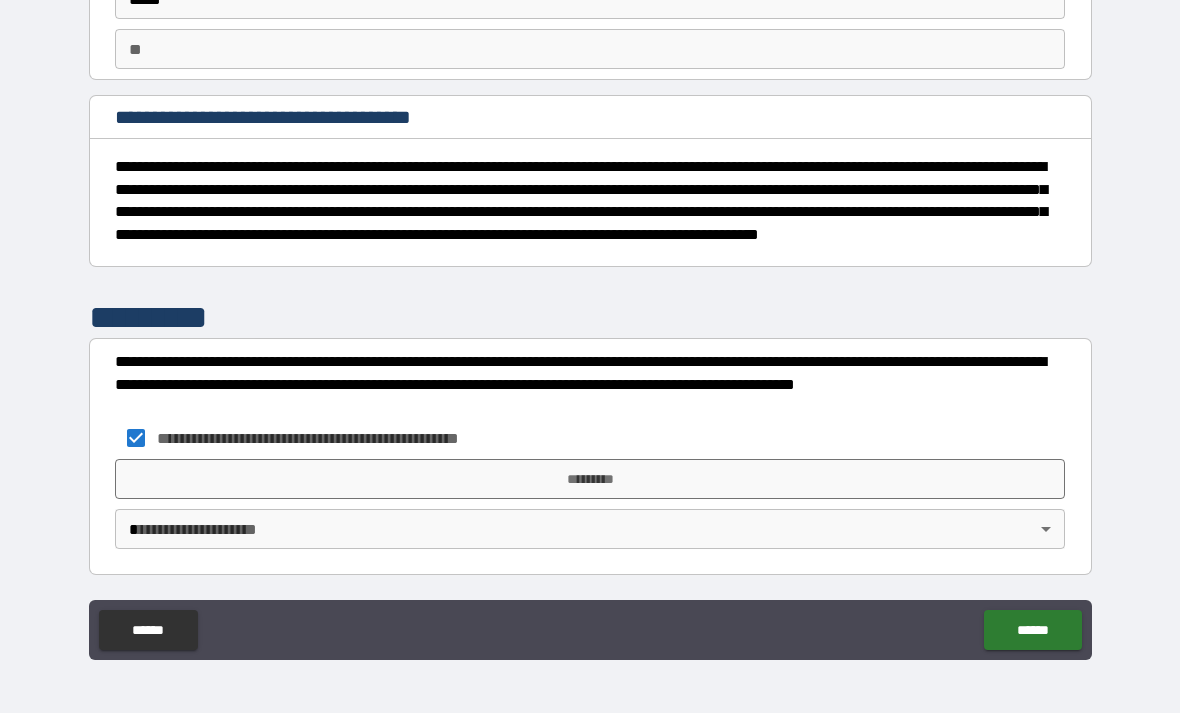click on "*********" at bounding box center (590, 479) 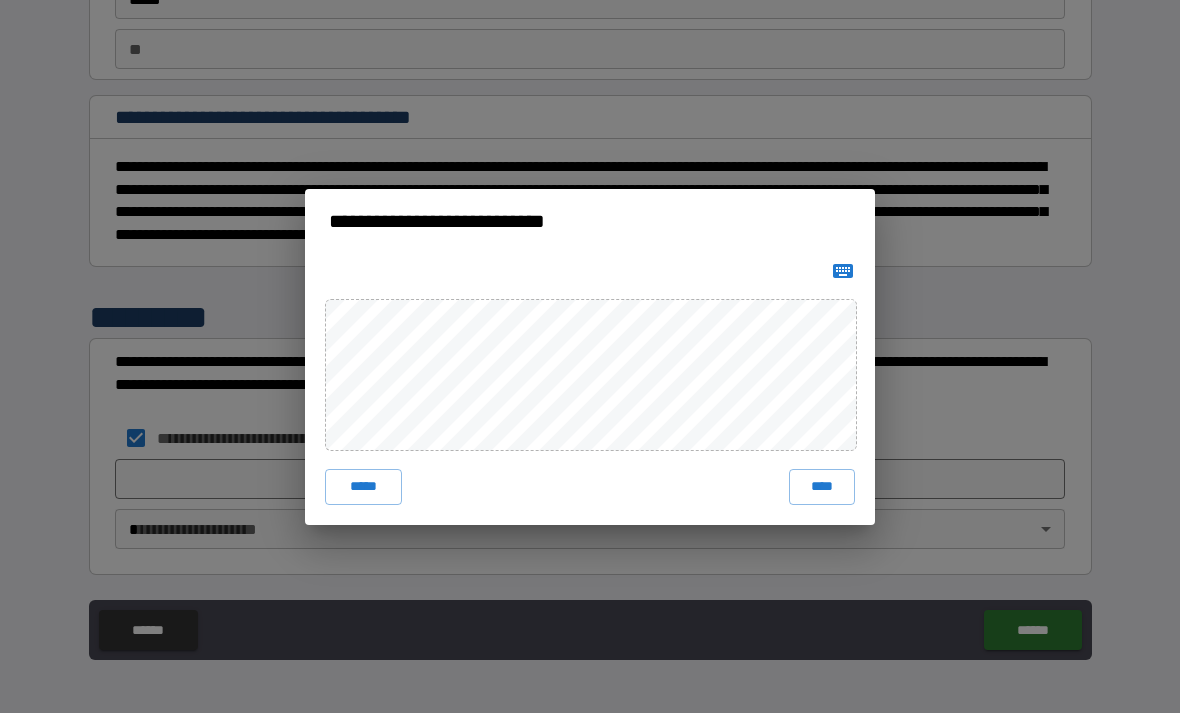 click on "****" at bounding box center (822, 487) 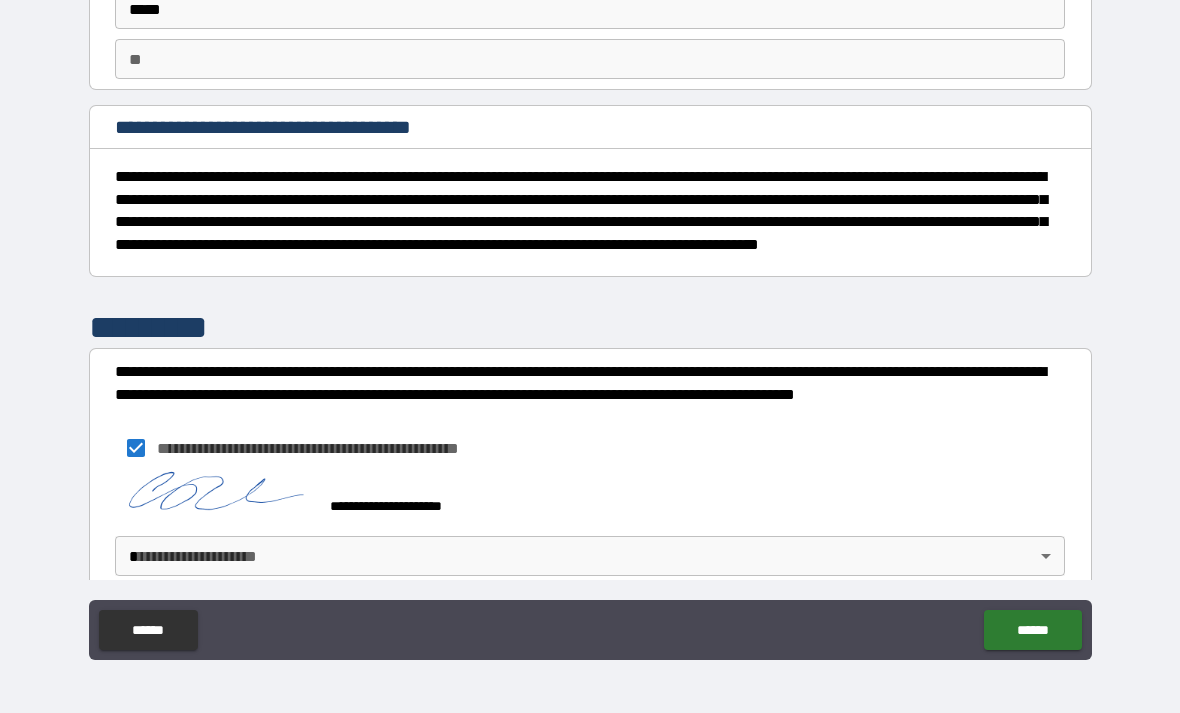 click on "**********" at bounding box center (590, 324) 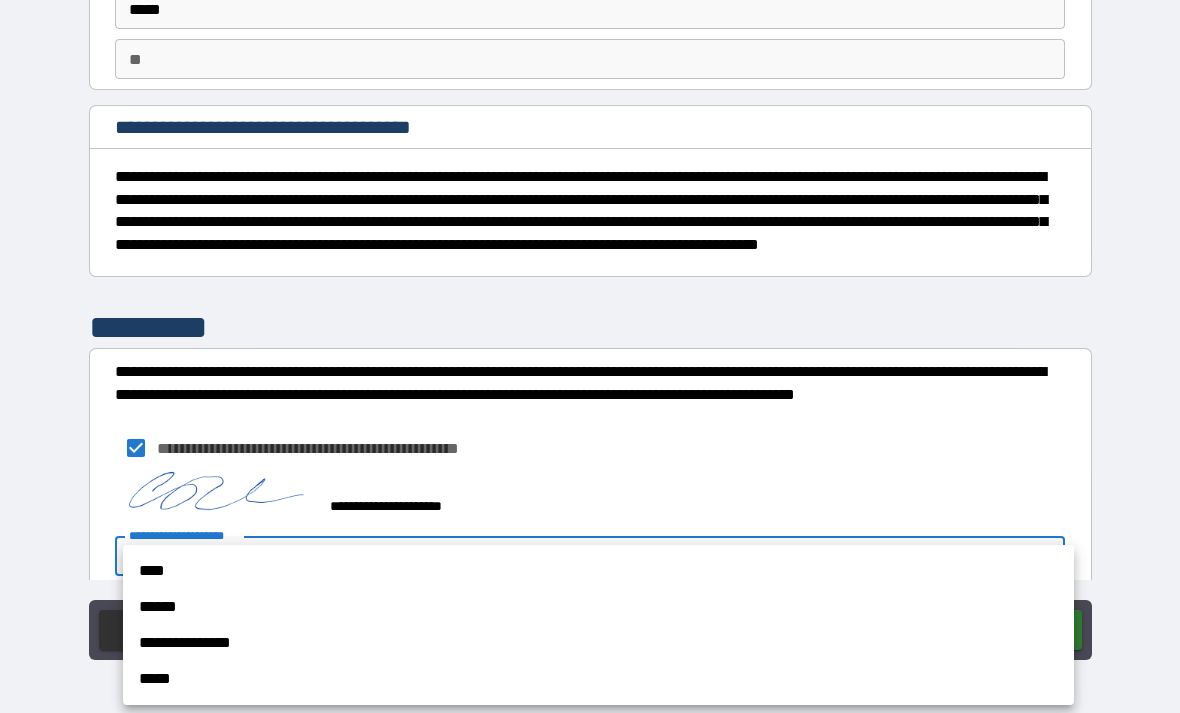 click on "**********" at bounding box center [598, 643] 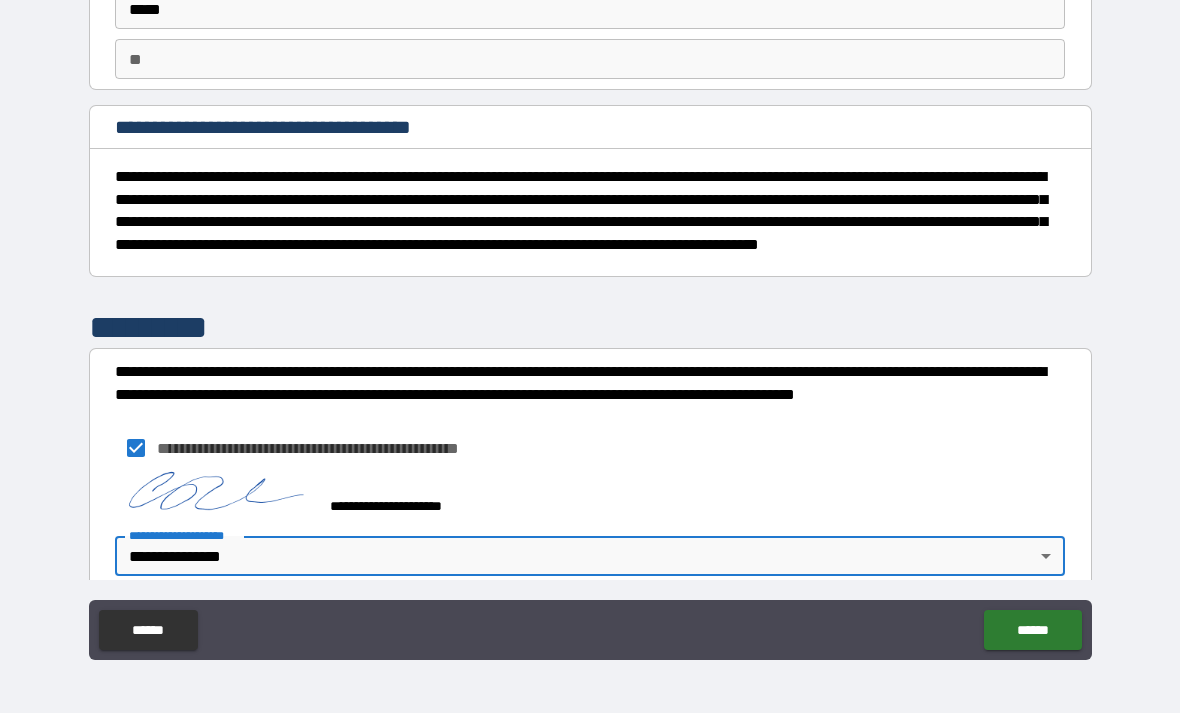 click on "******" at bounding box center [1032, 630] 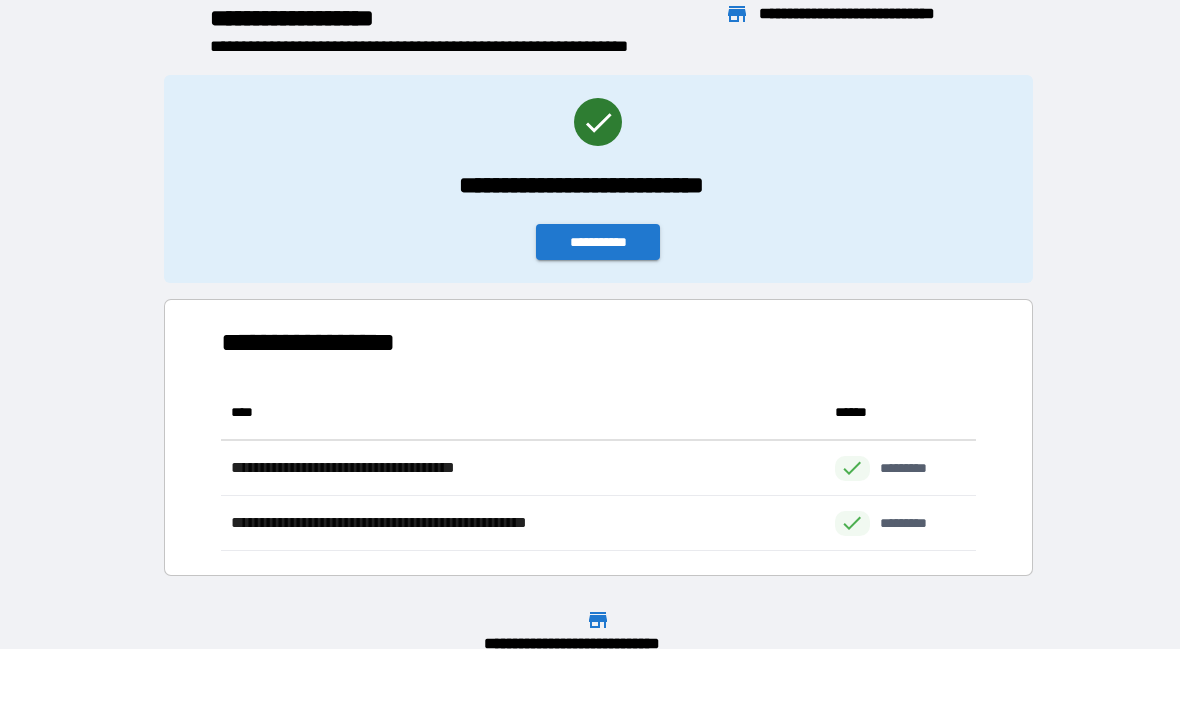 scroll, scrollTop: 1, scrollLeft: 1, axis: both 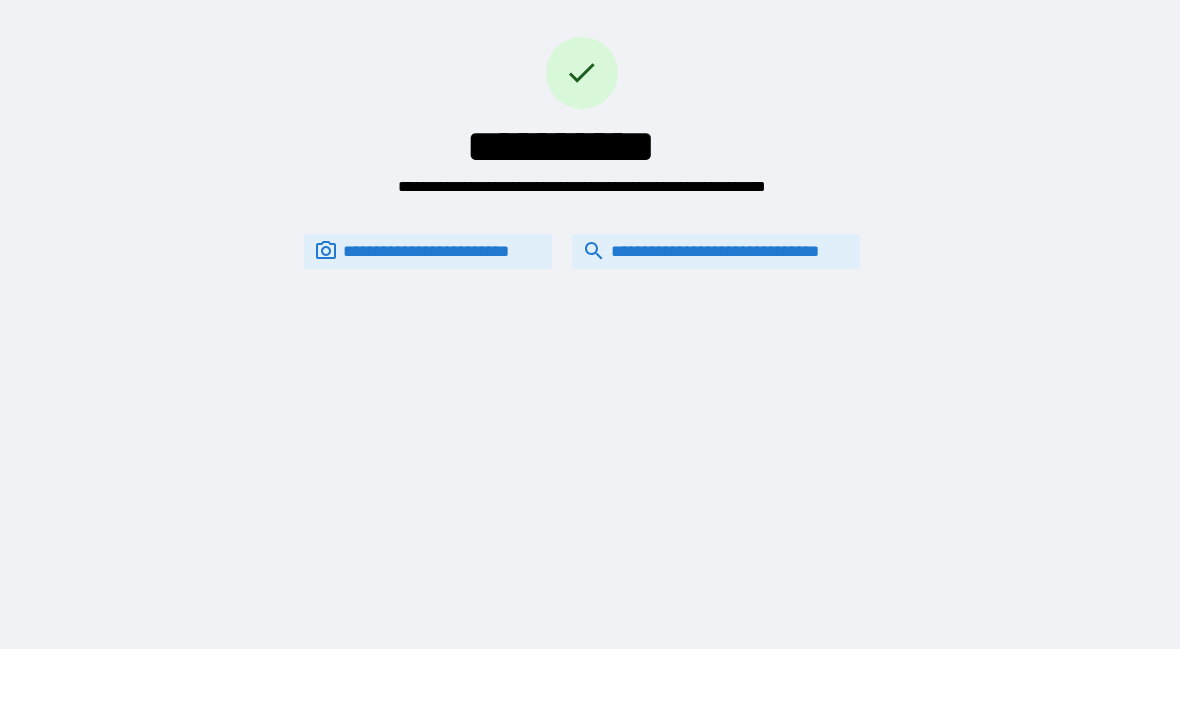 click on "**********" at bounding box center [716, 251] 